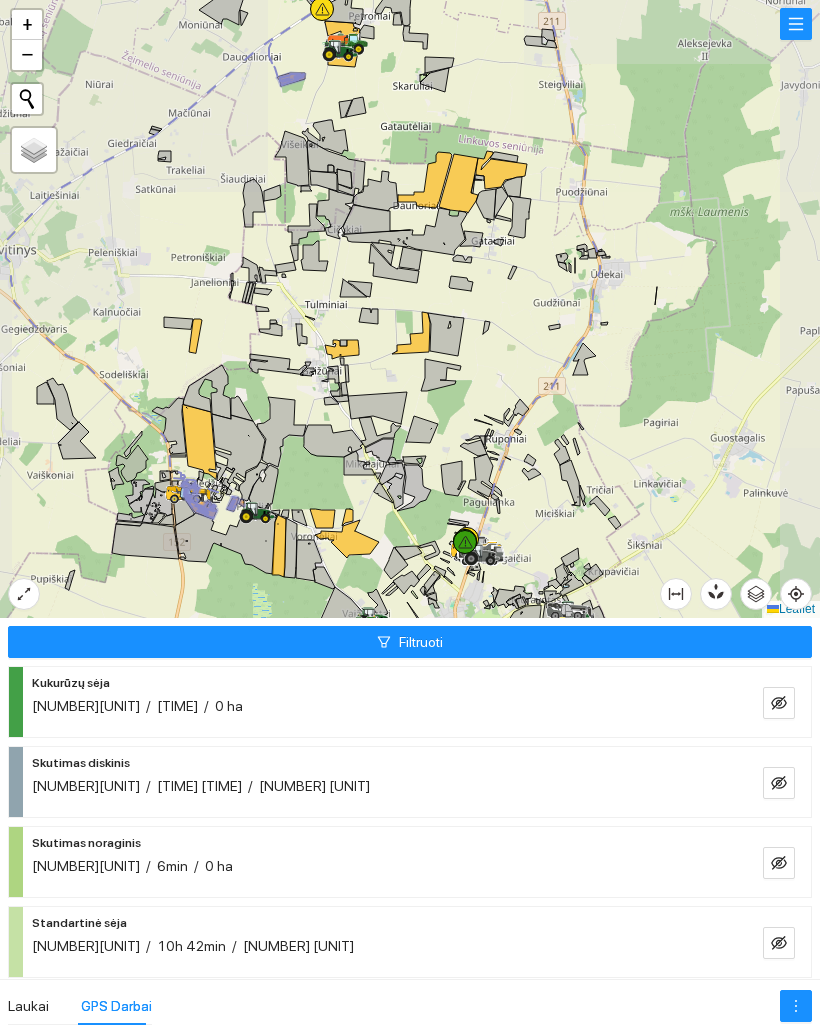 scroll, scrollTop: 0, scrollLeft: 0, axis: both 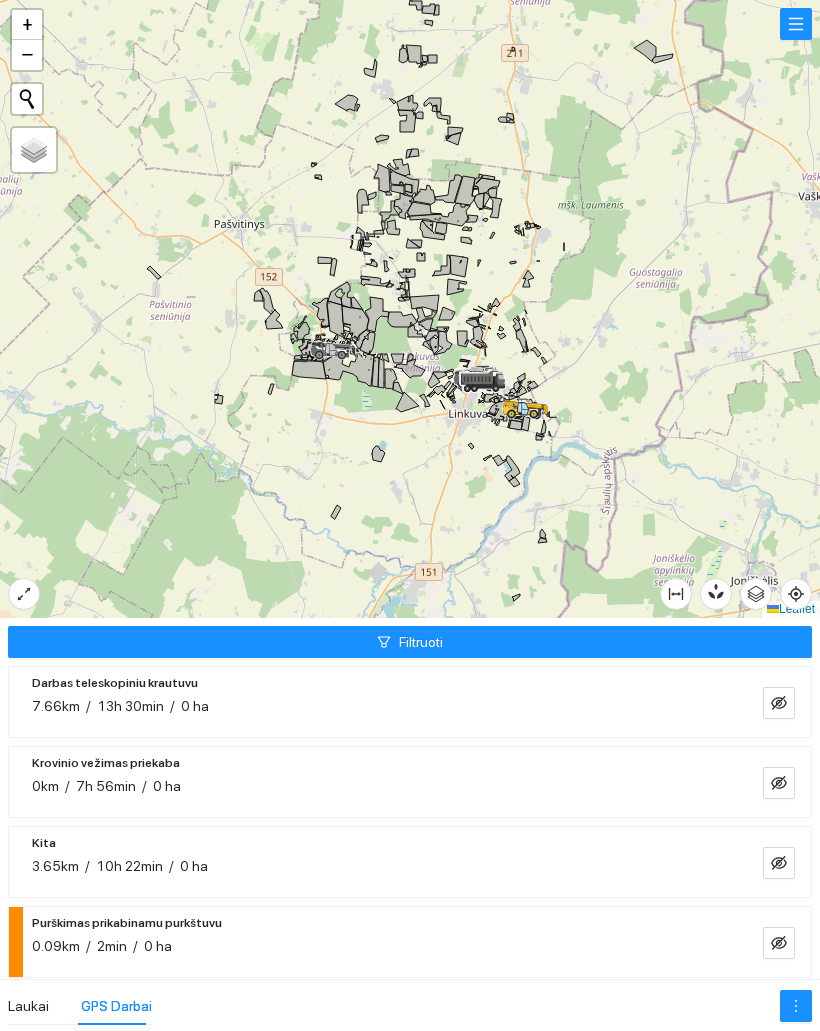 click on "Filtruoti" at bounding box center [410, 642] 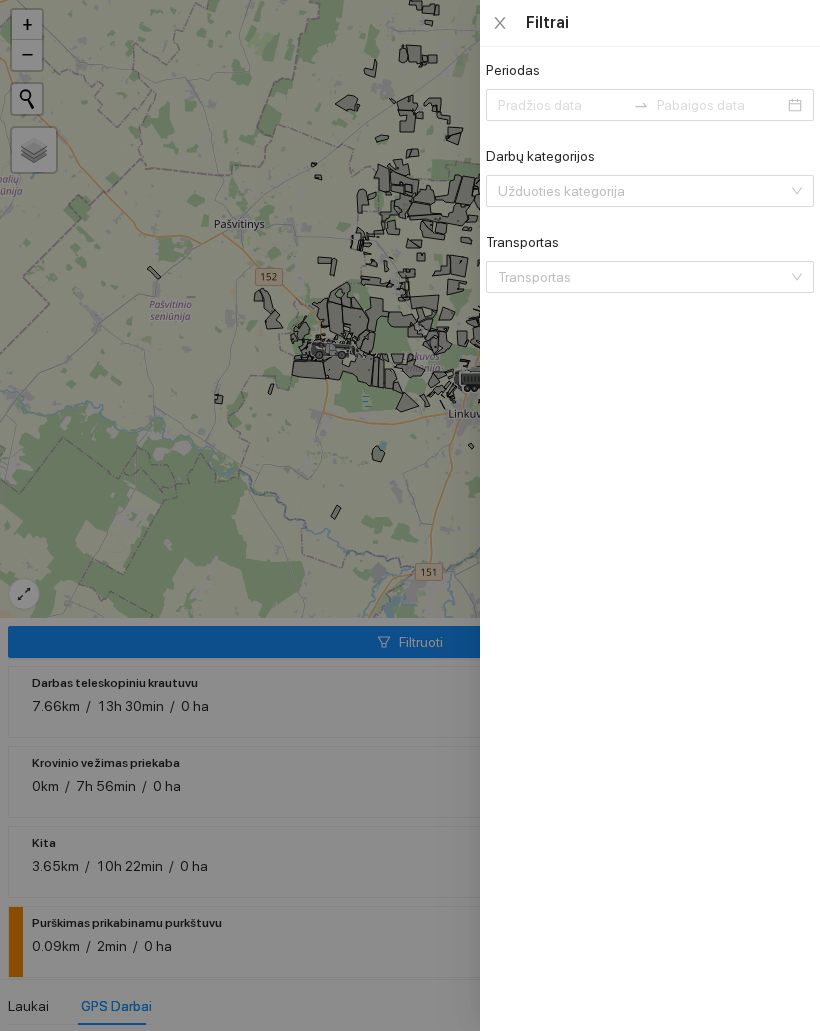 click on "Periodas" at bounding box center (561, 105) 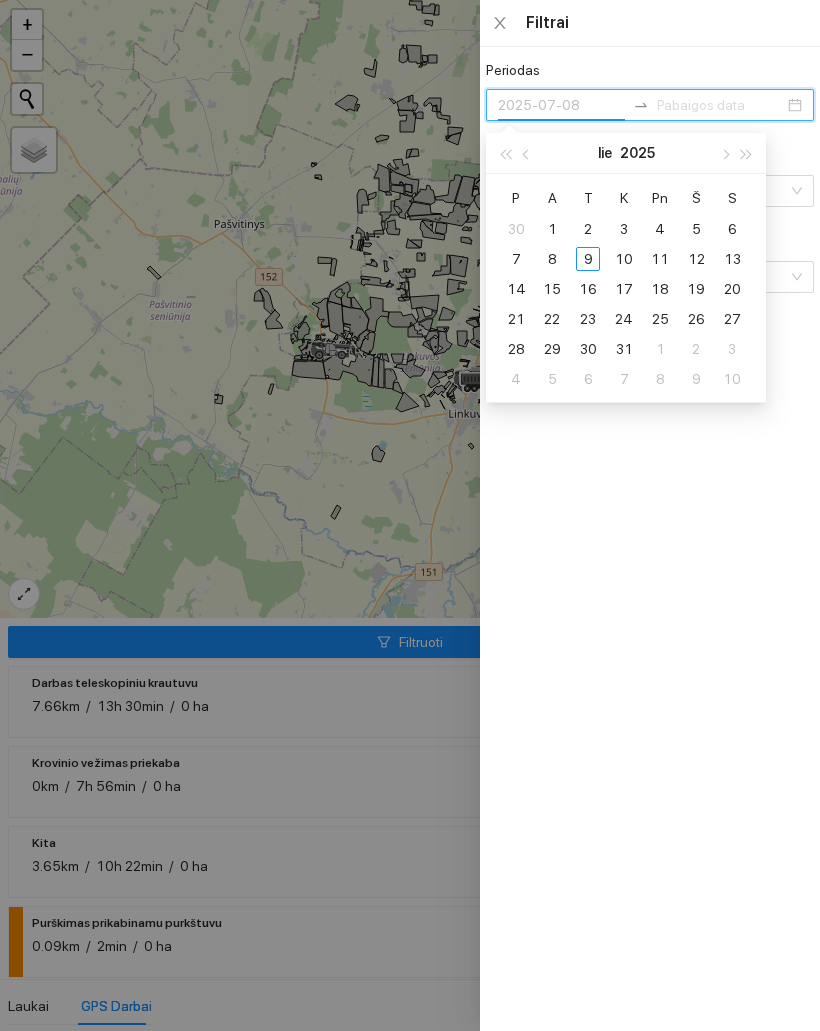 click on "8" at bounding box center (552, 229) 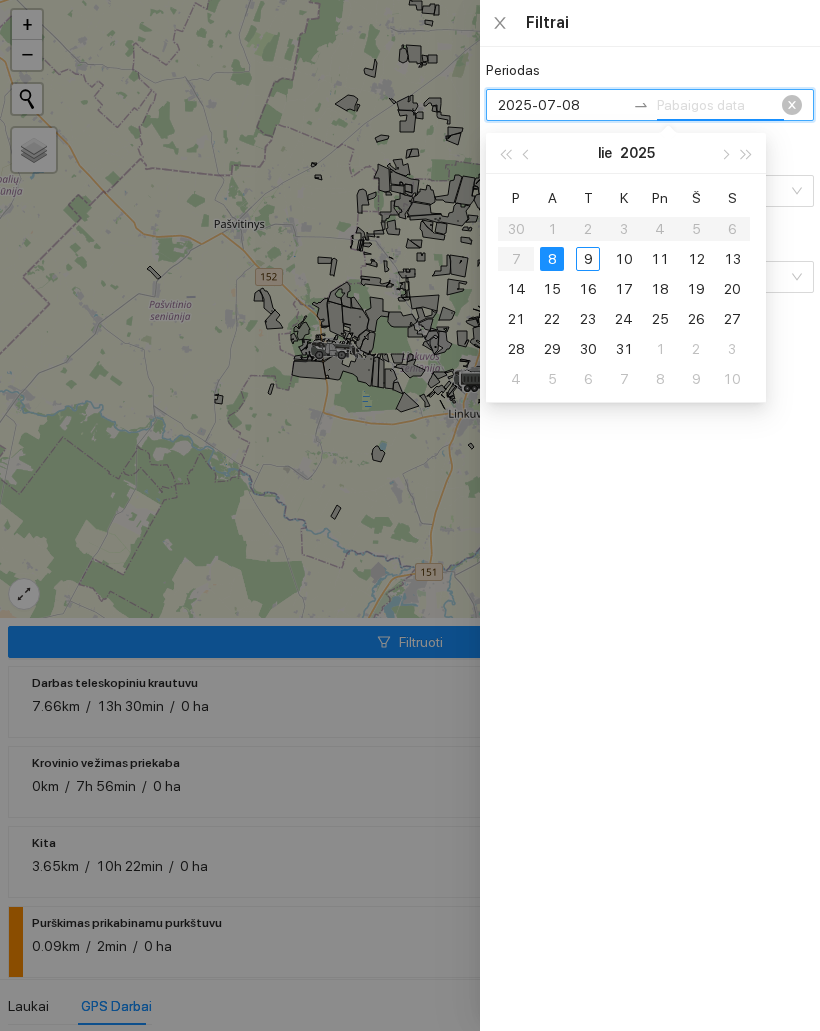click on "8" at bounding box center (552, 259) 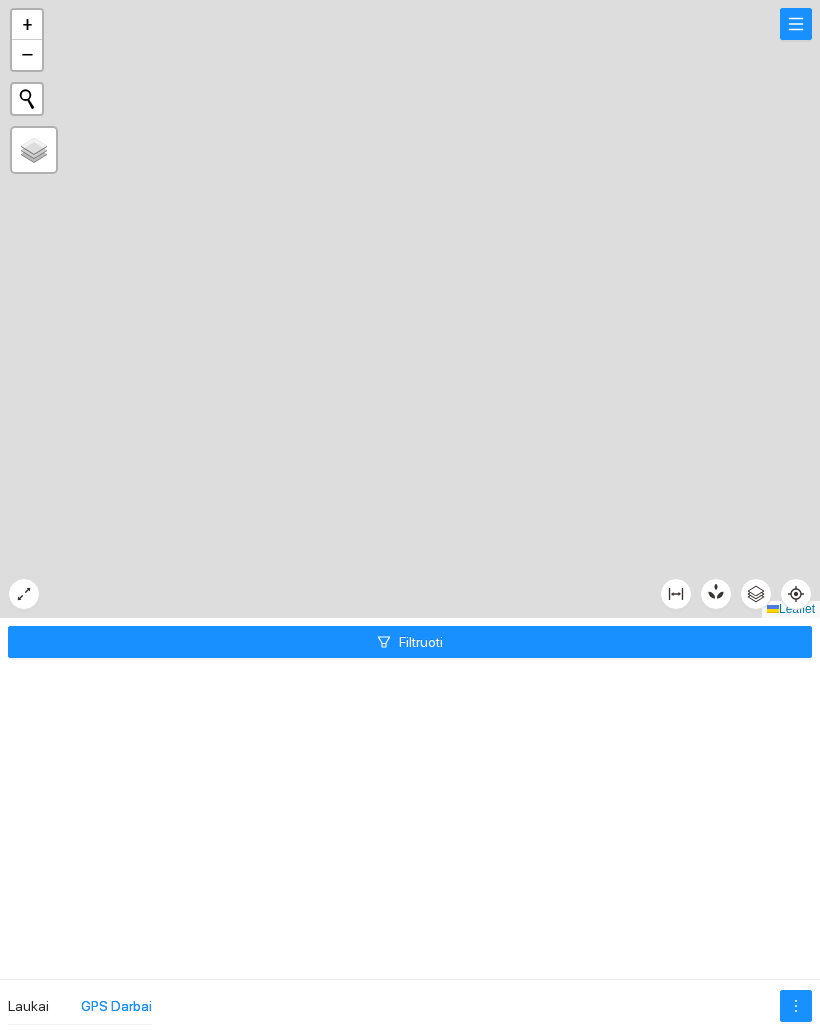 scroll, scrollTop: 0, scrollLeft: 0, axis: both 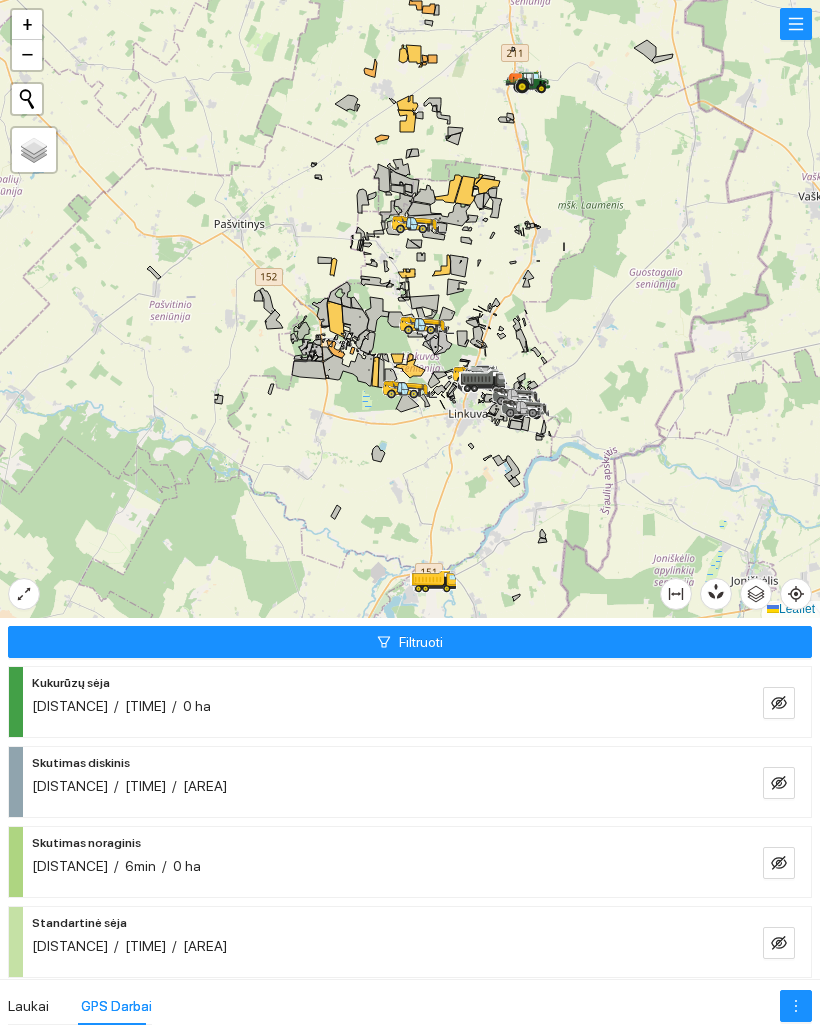 click on "Filtruoti" at bounding box center [410, 642] 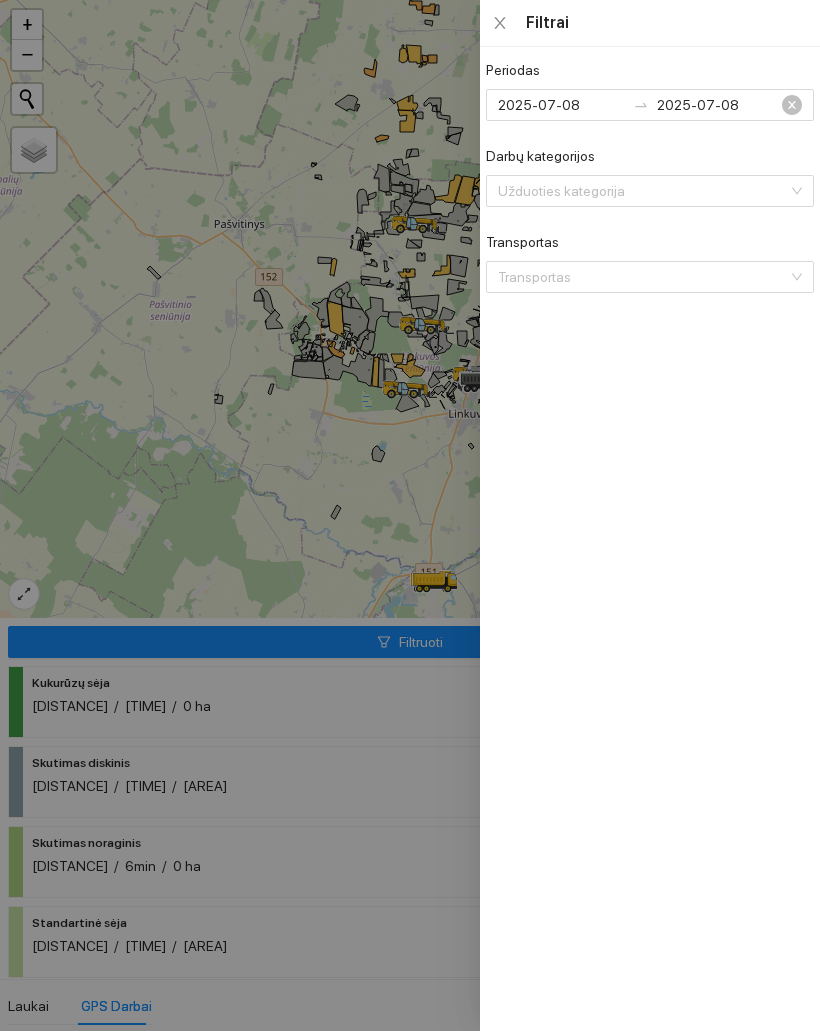 click on "[DATE] [DATE]" at bounding box center (650, 105) 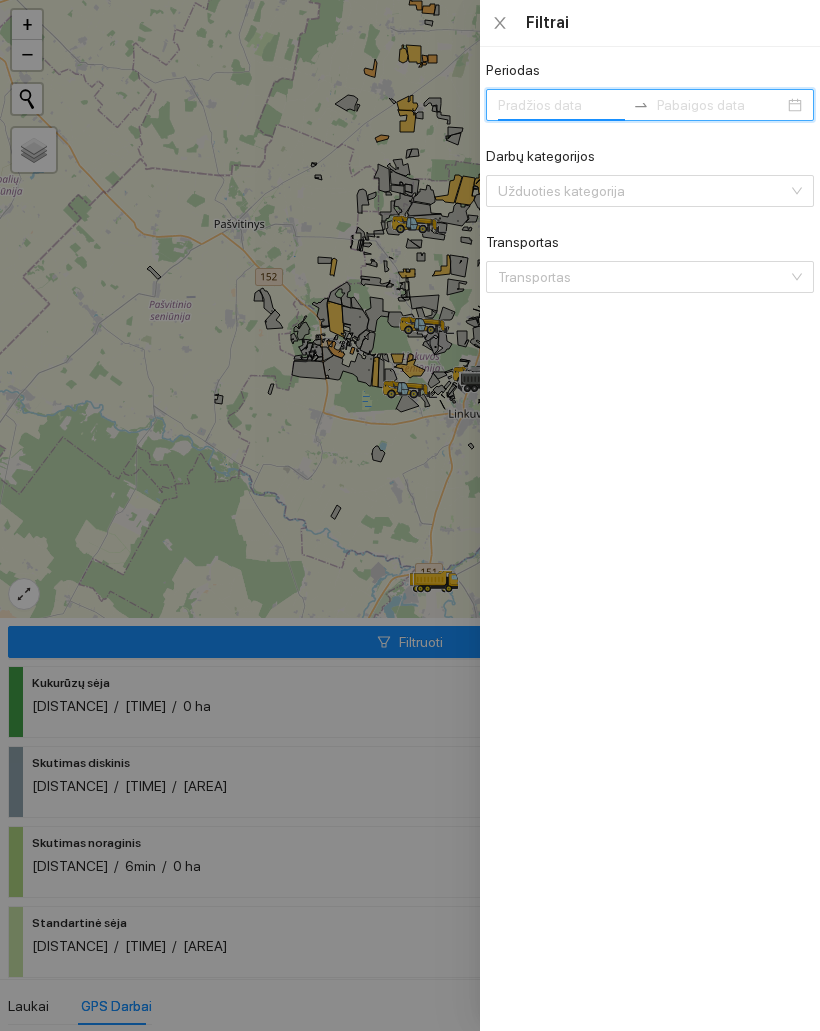 click on "Periodas" at bounding box center [561, 105] 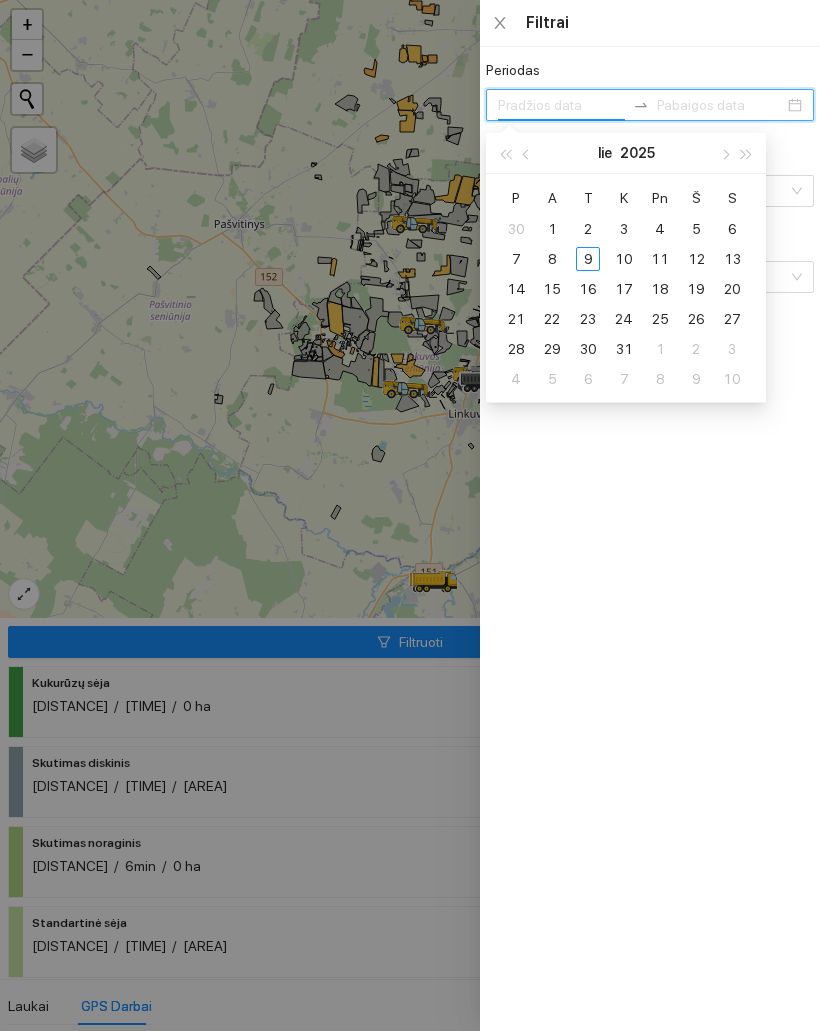 click at bounding box center (527, 153) 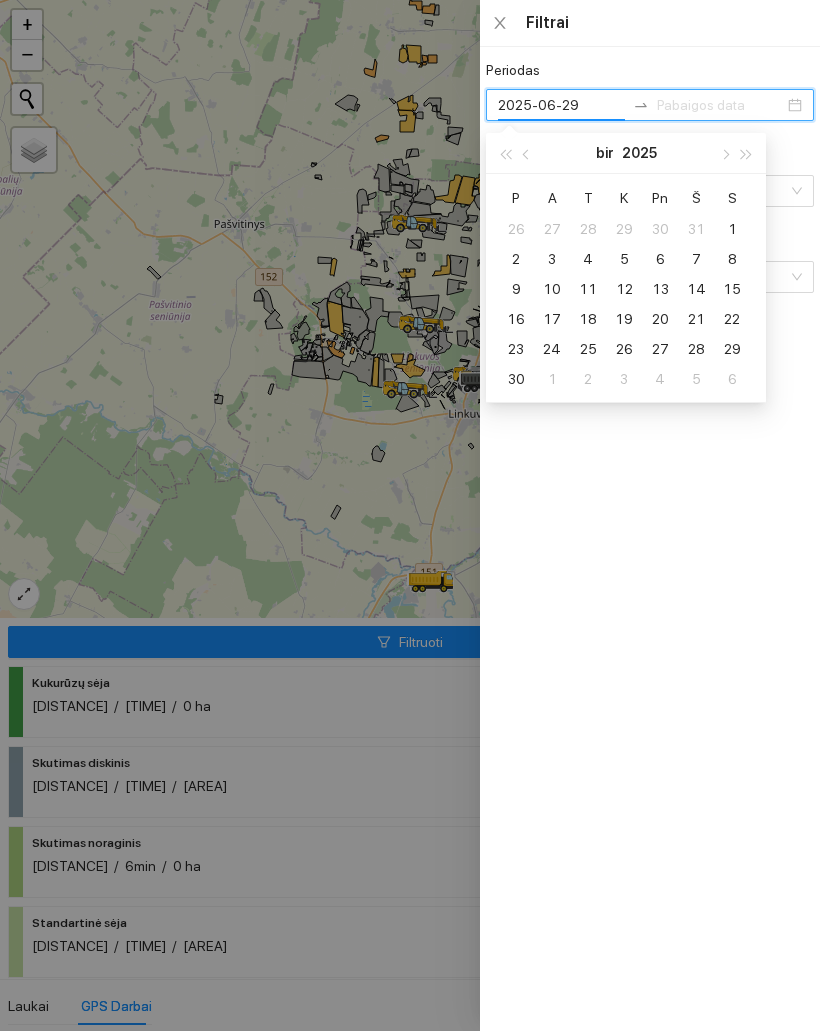 click on "29" at bounding box center (732, 229) 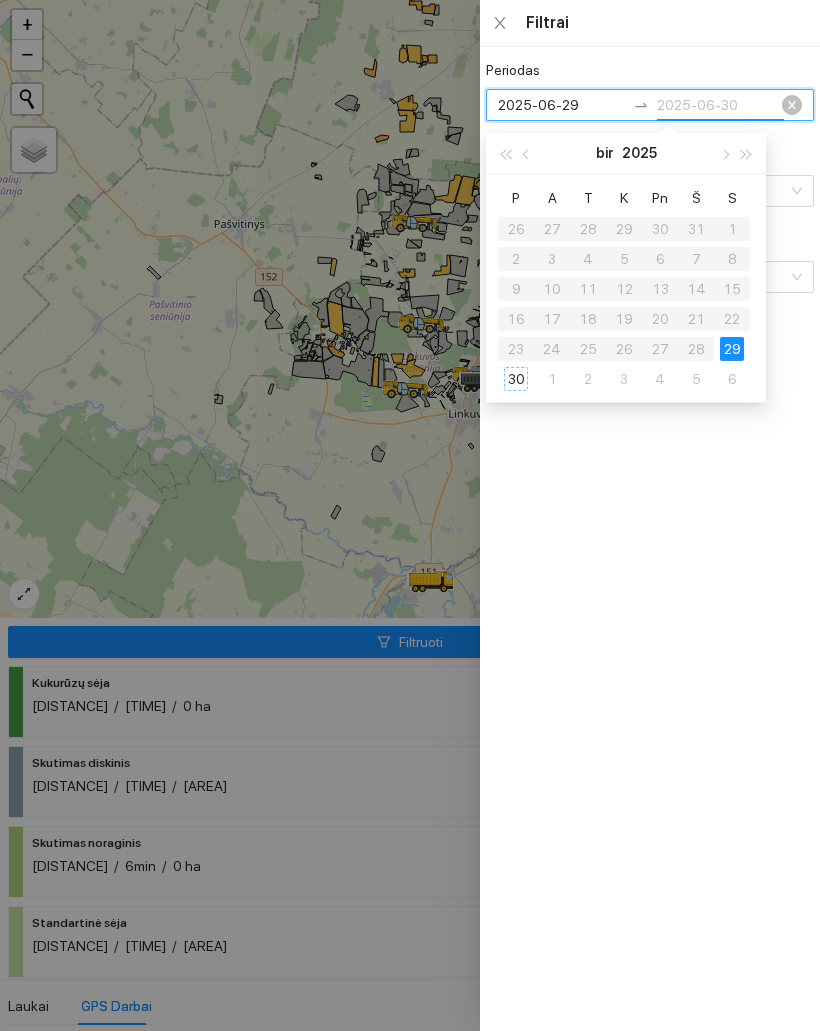 click on "30" at bounding box center [516, 379] 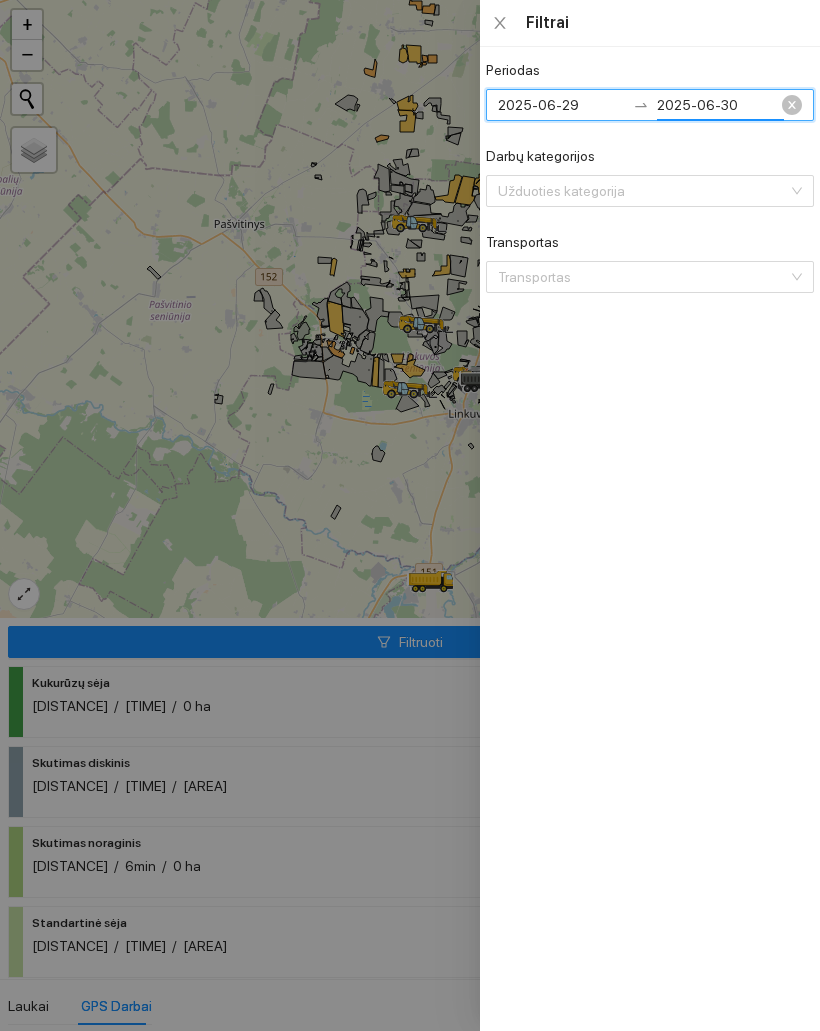 click at bounding box center [410, 515] 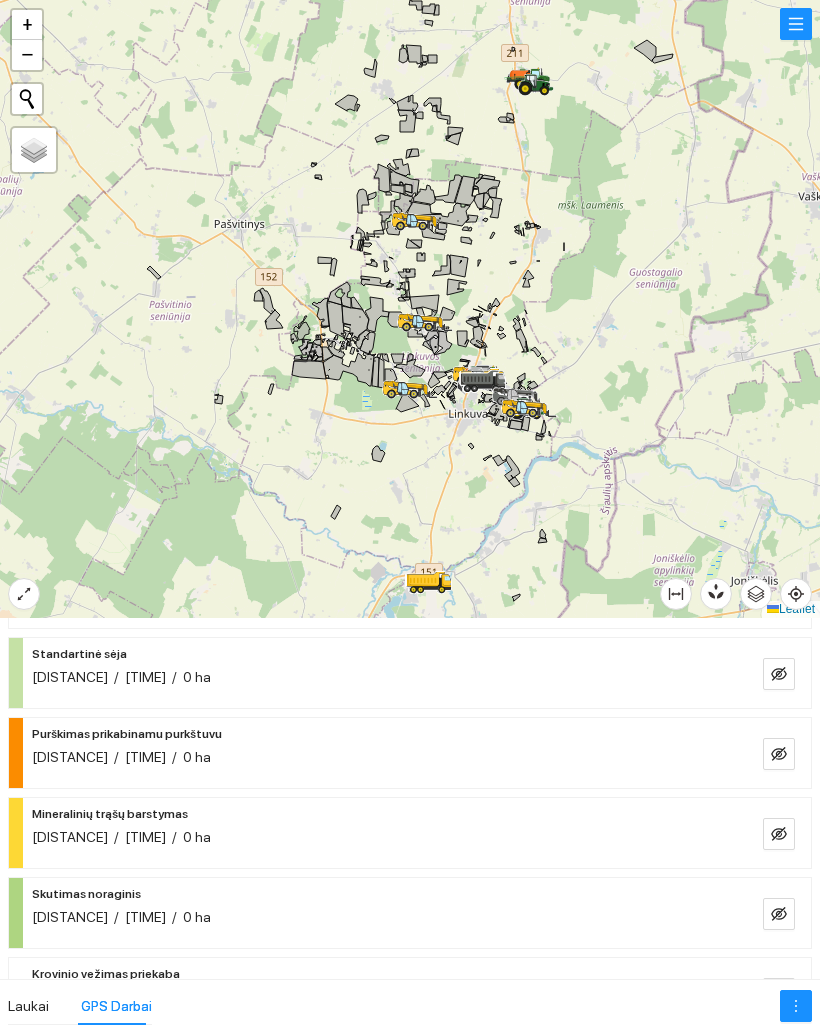 scroll, scrollTop: 213, scrollLeft: 0, axis: vertical 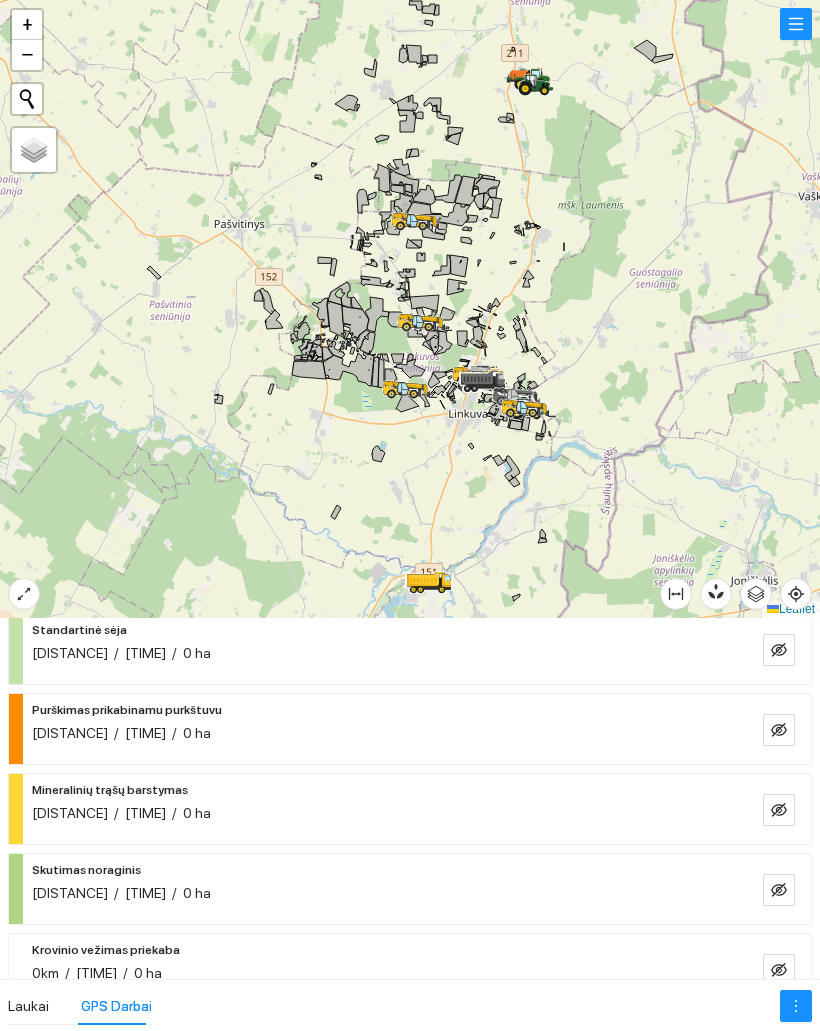 click at bounding box center [779, 890] 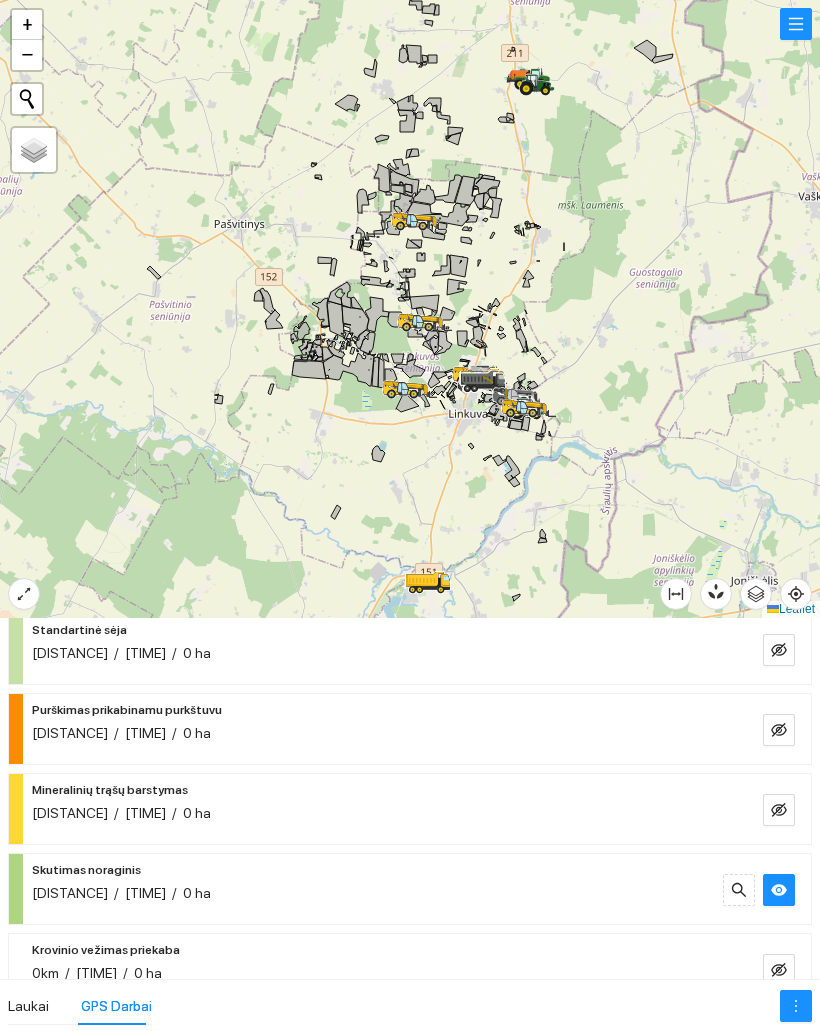 click at bounding box center [779, 890] 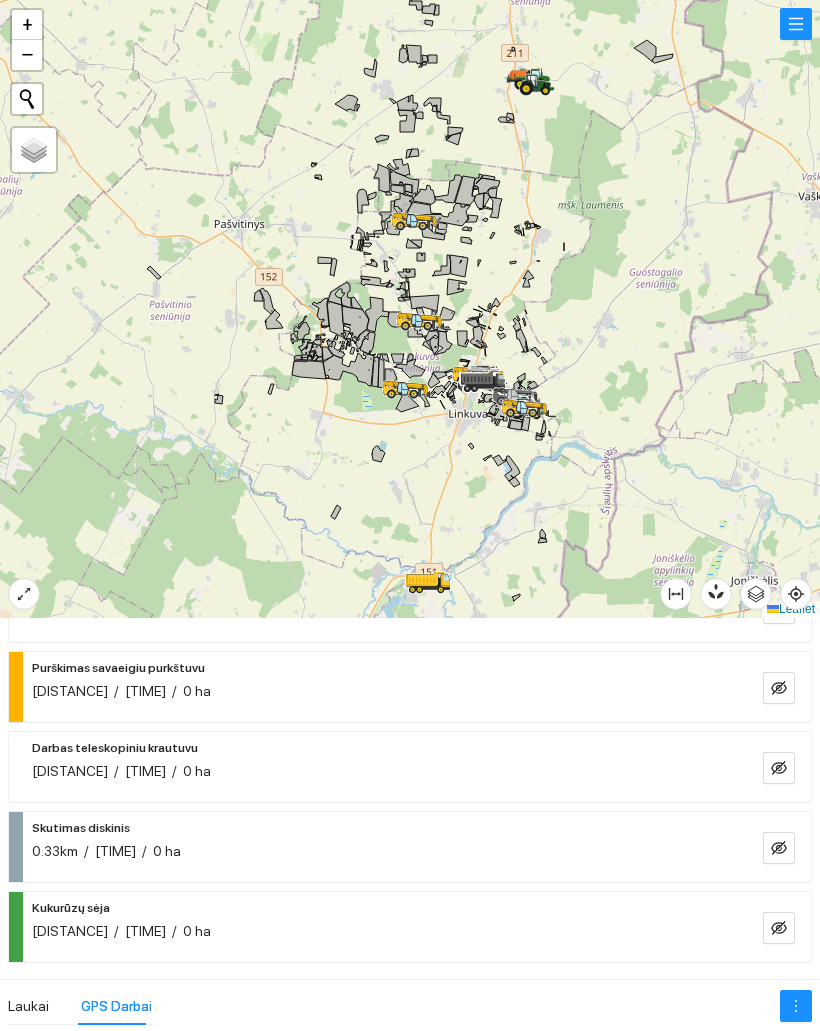 scroll, scrollTop: 584, scrollLeft: 0, axis: vertical 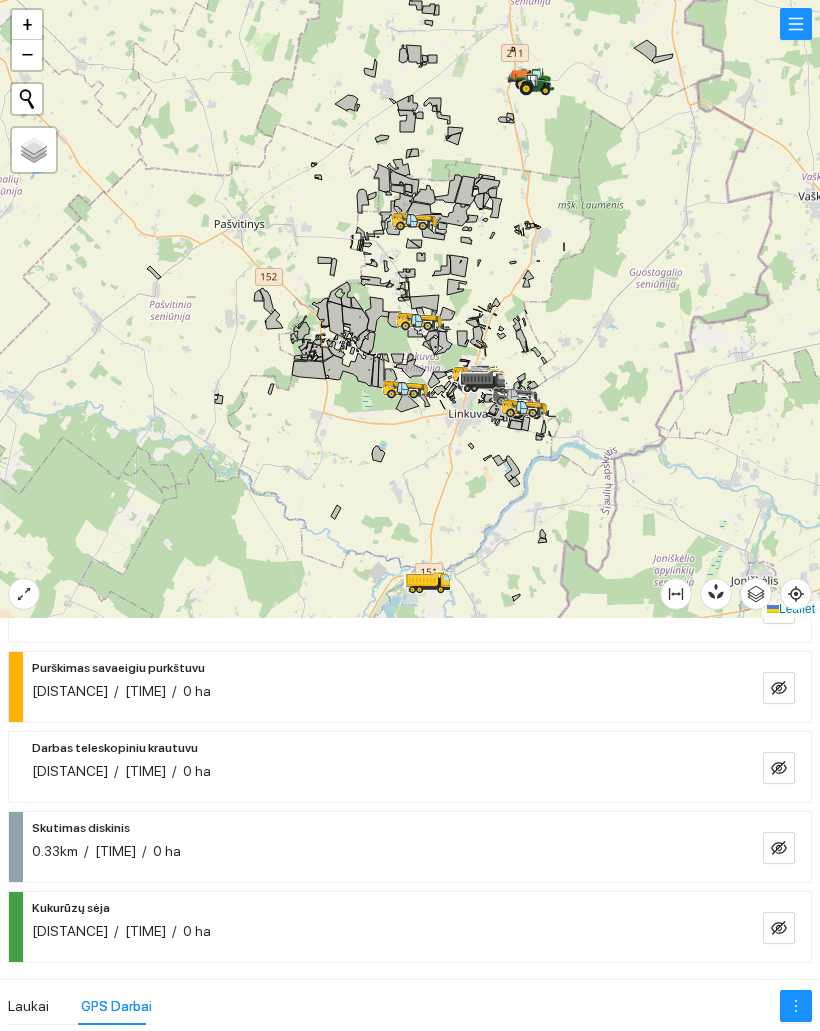 click at bounding box center (779, 848) 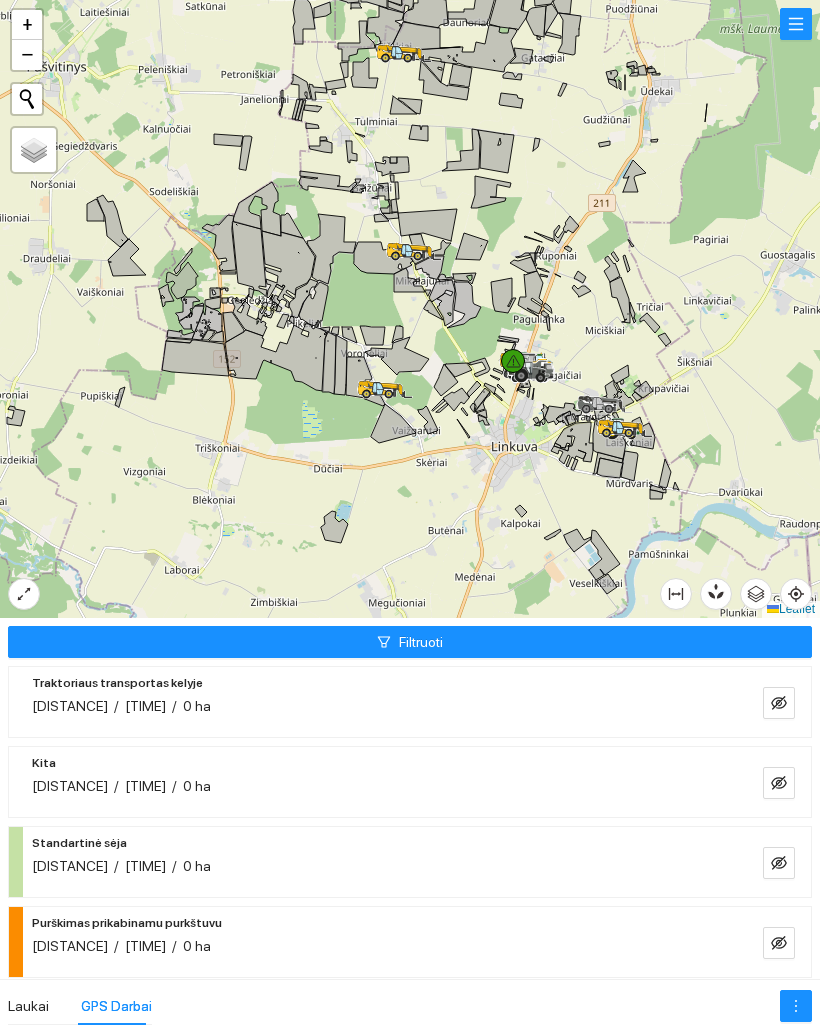 scroll, scrollTop: 0, scrollLeft: 0, axis: both 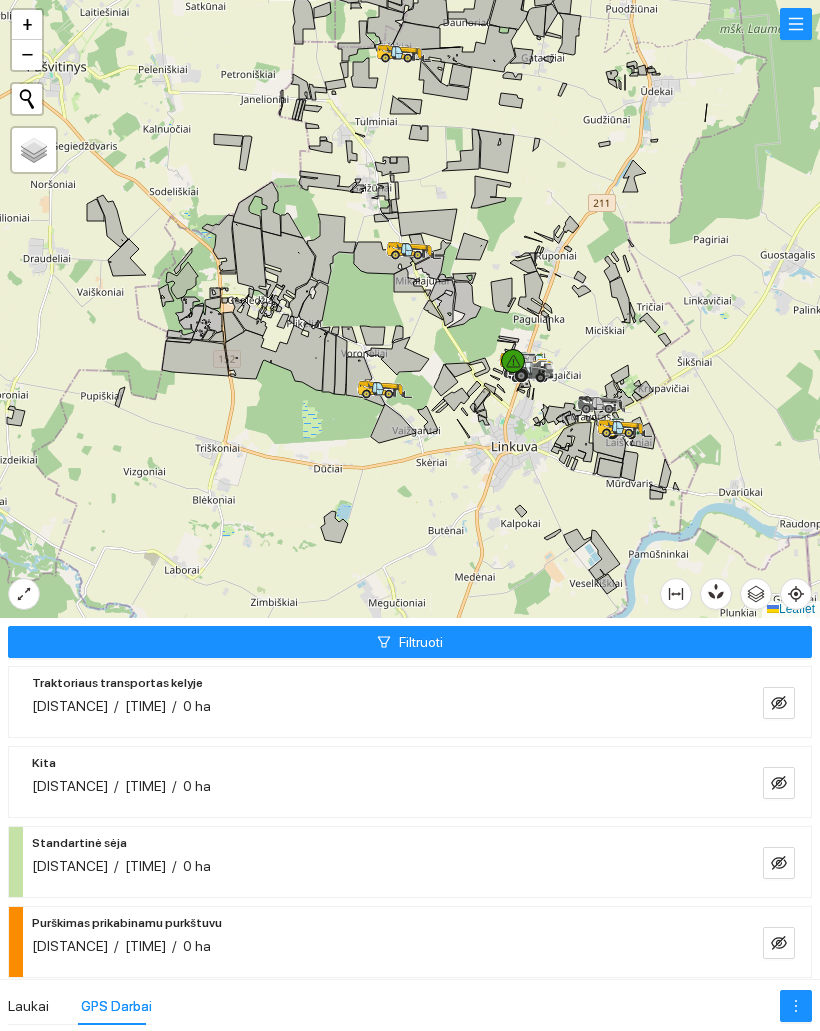 click at bounding box center (779, 783) 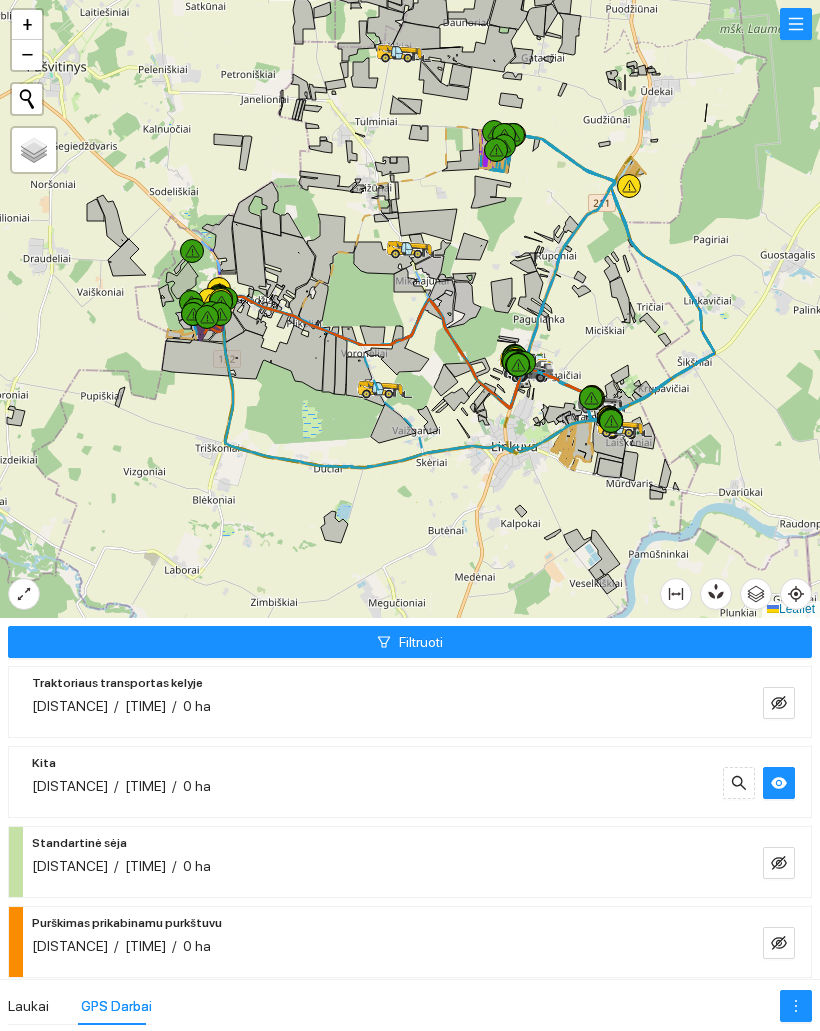 click at bounding box center (779, 783) 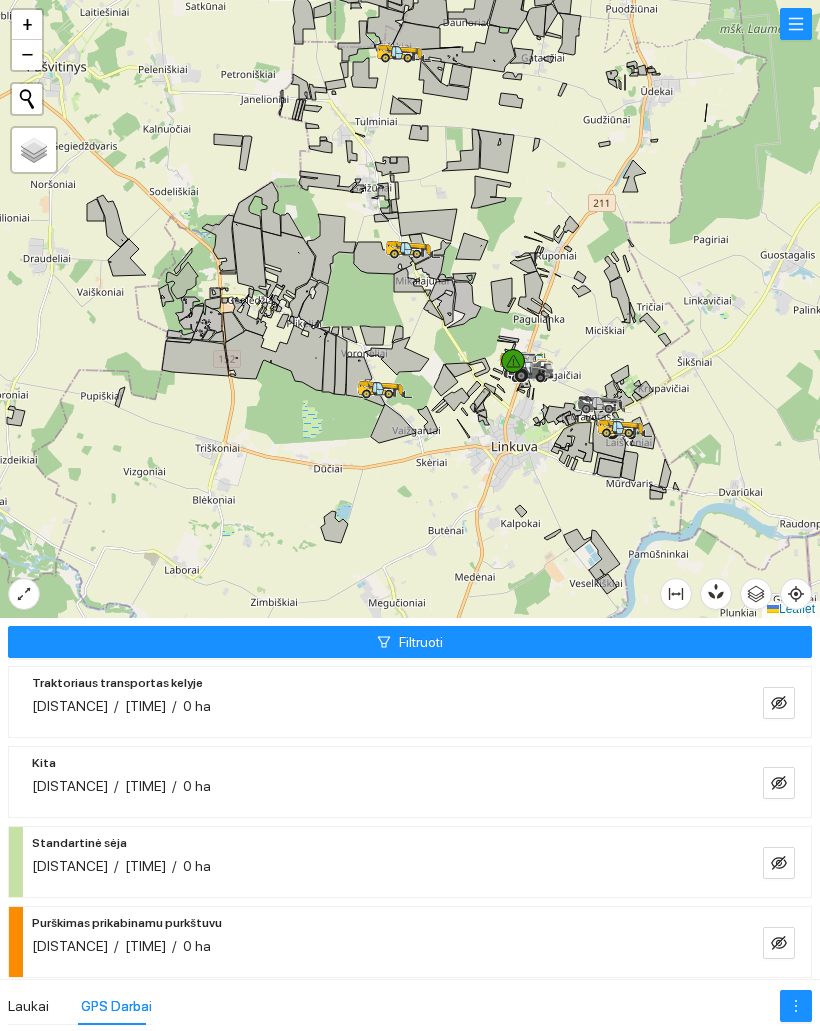 click at bounding box center (779, 863) 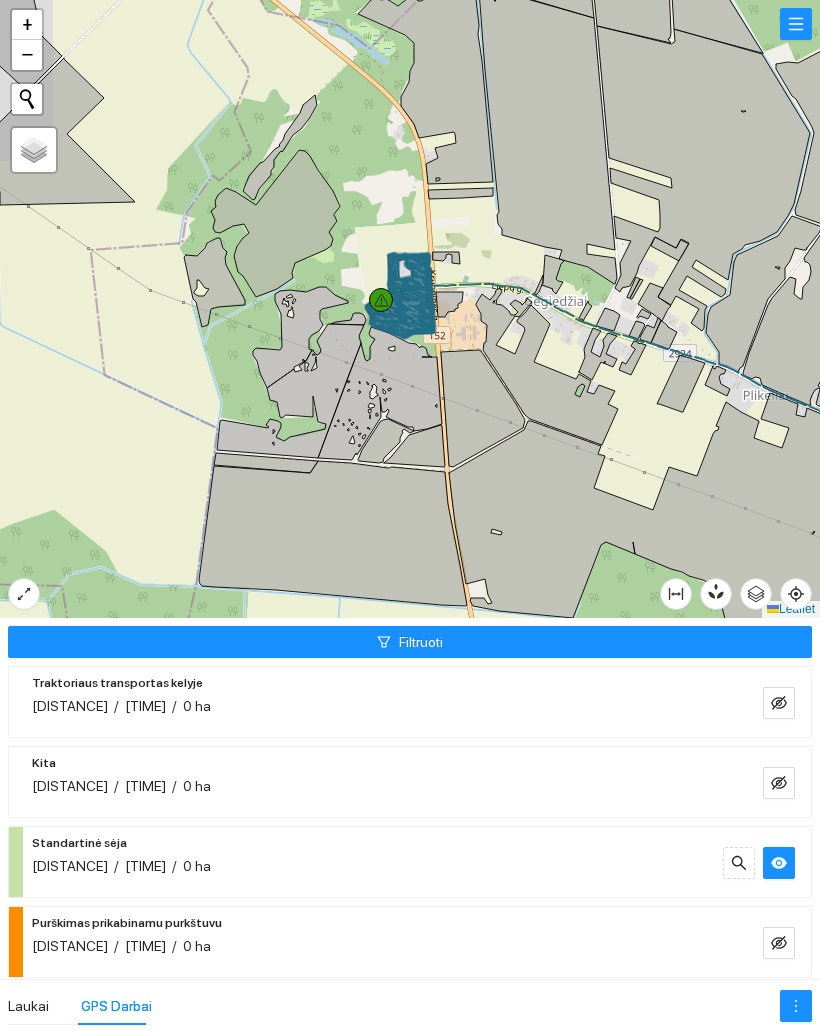 click at bounding box center [779, 863] 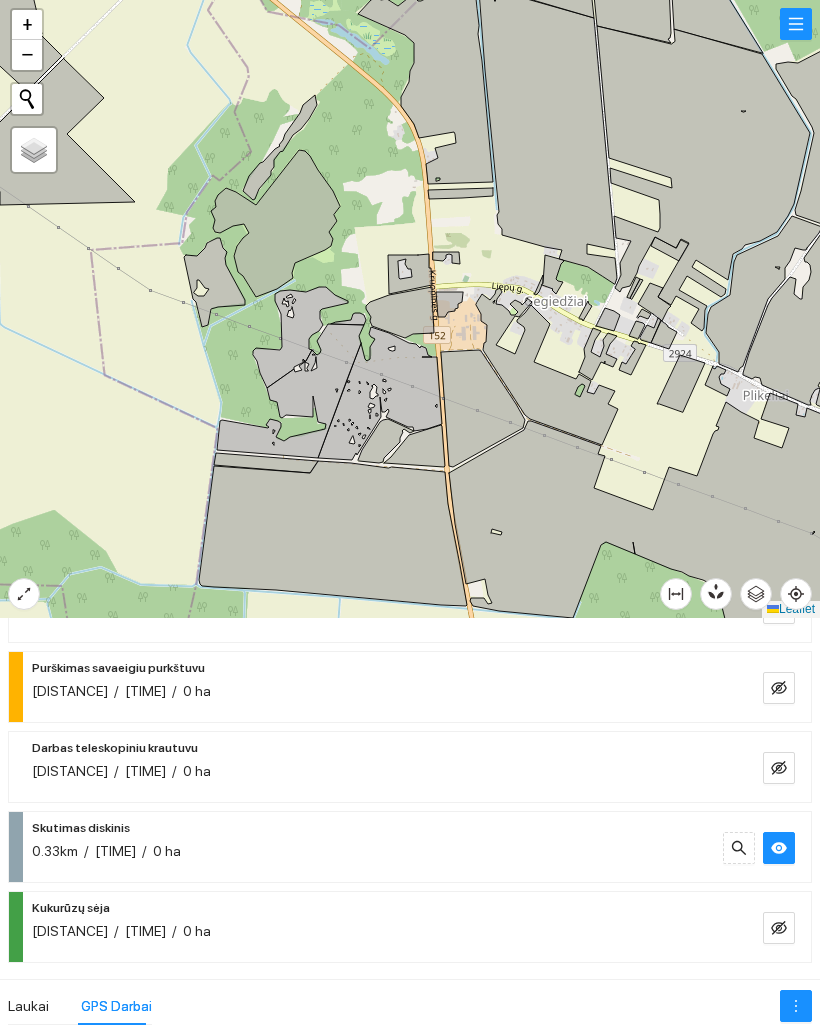 scroll, scrollTop: 584, scrollLeft: 0, axis: vertical 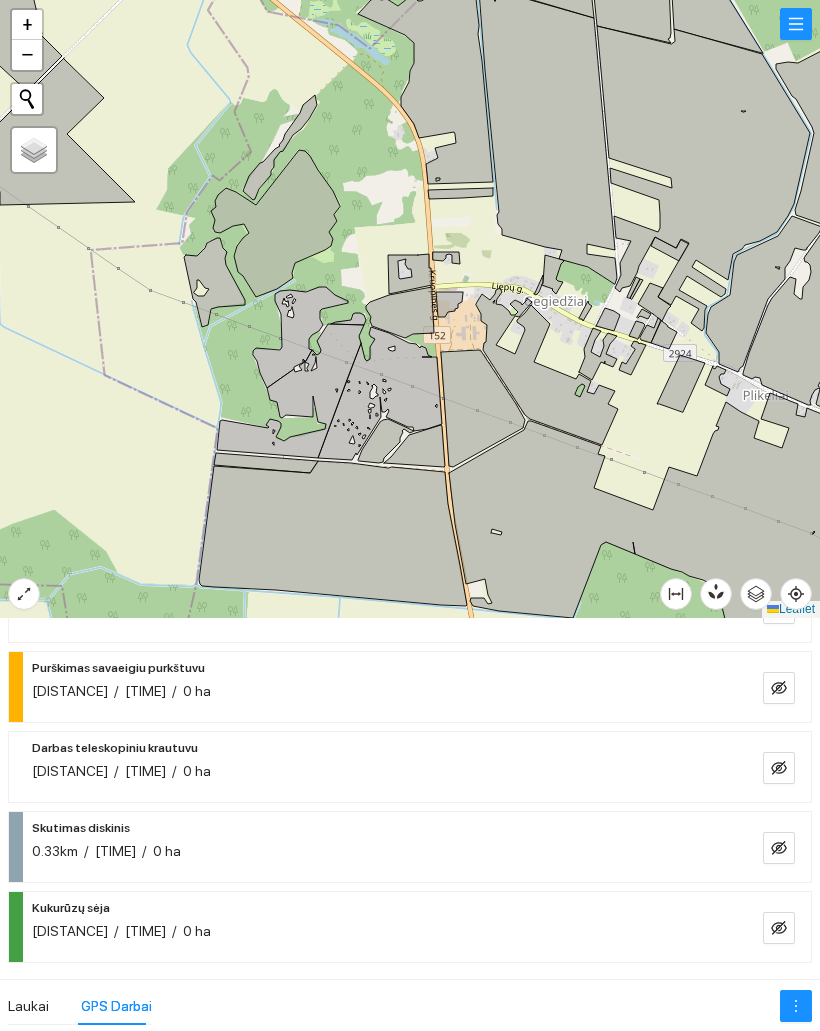 click on "[DISTANCE] / [TIME] / [AREA]" at bounding box center (377, 851) 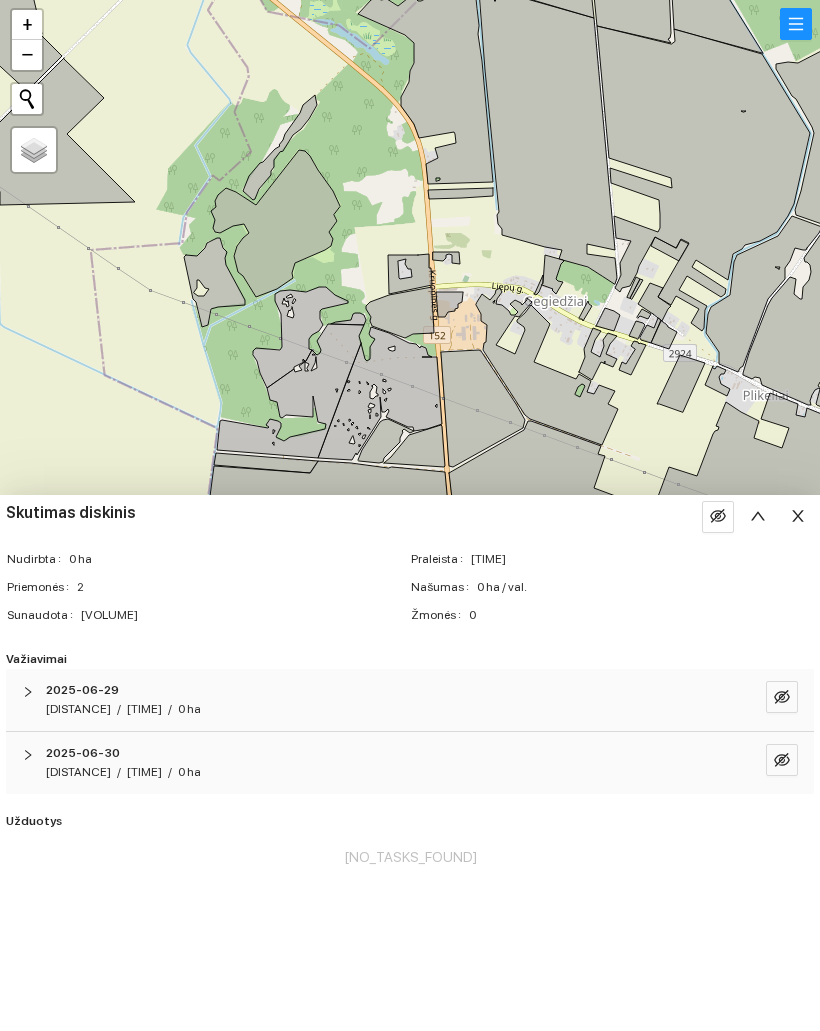 click on "[DISTANCE] / [TIME] / [AREA]" at bounding box center [382, 709] 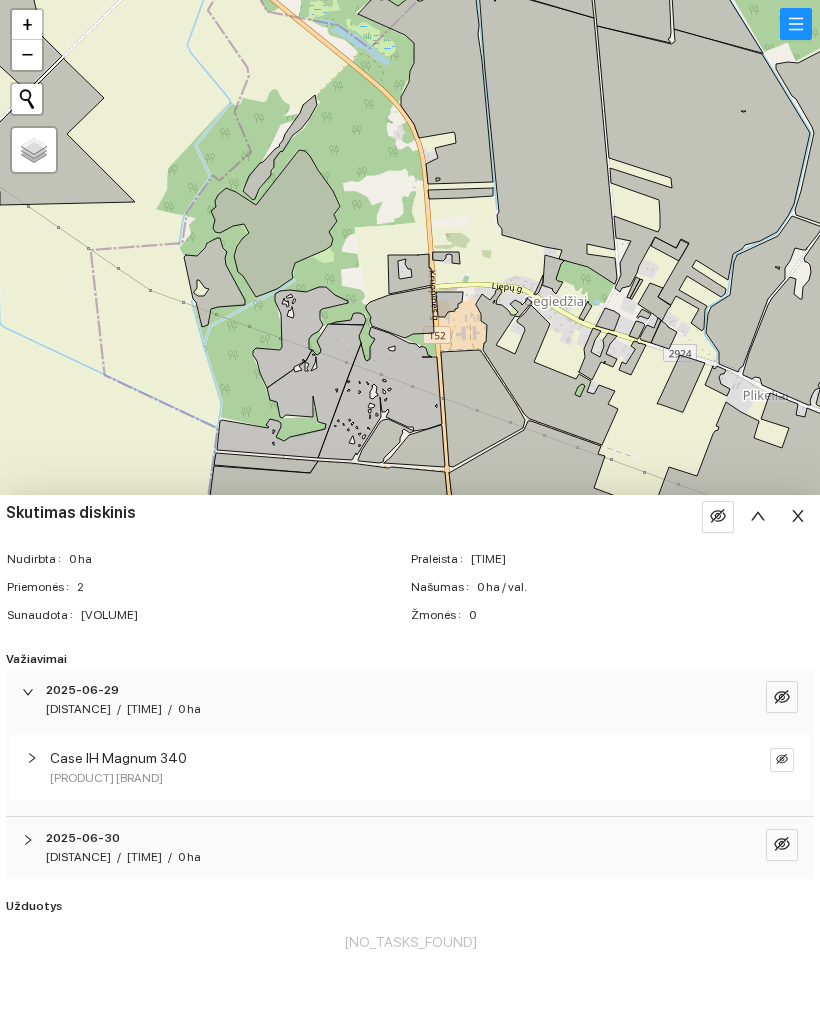 click on "2025-06-30" at bounding box center [382, 690] 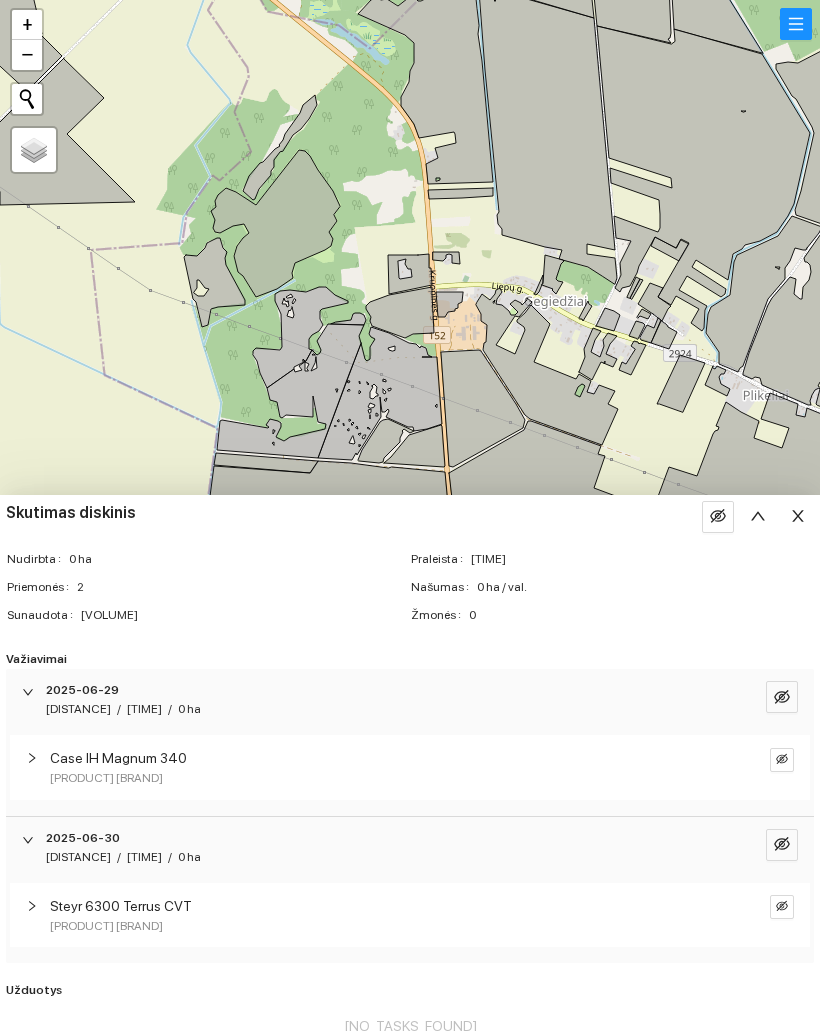 click at bounding box center [797, 516] 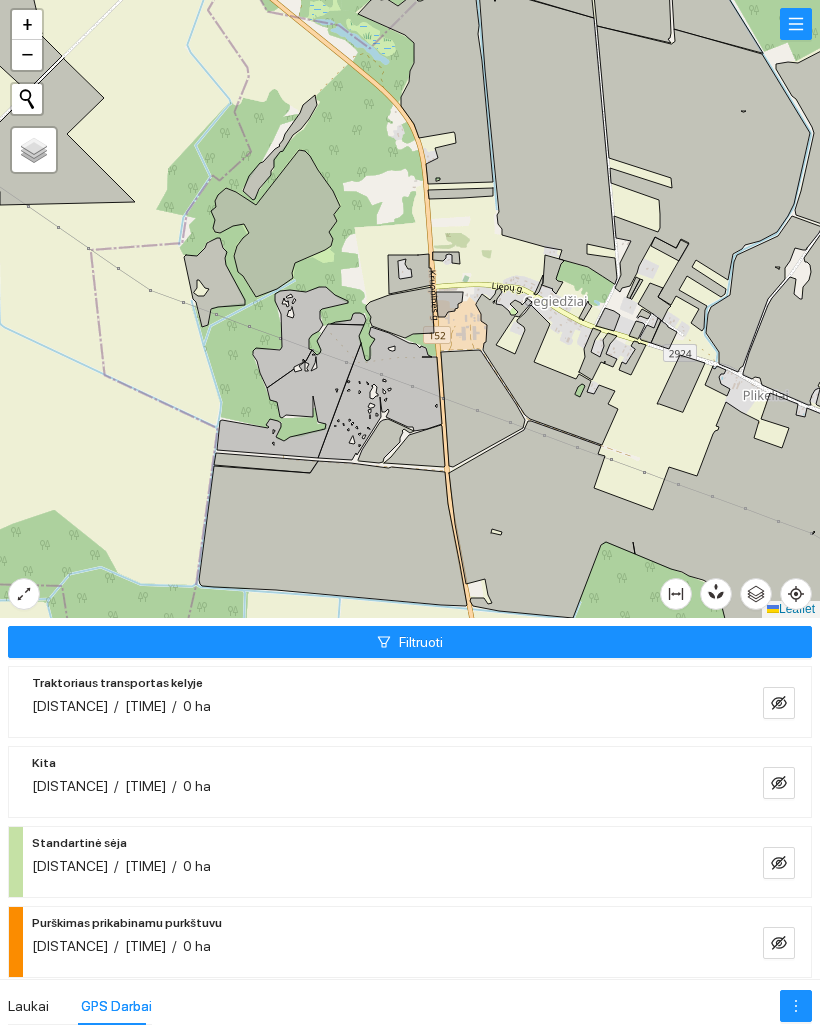 scroll, scrollTop: 0, scrollLeft: 0, axis: both 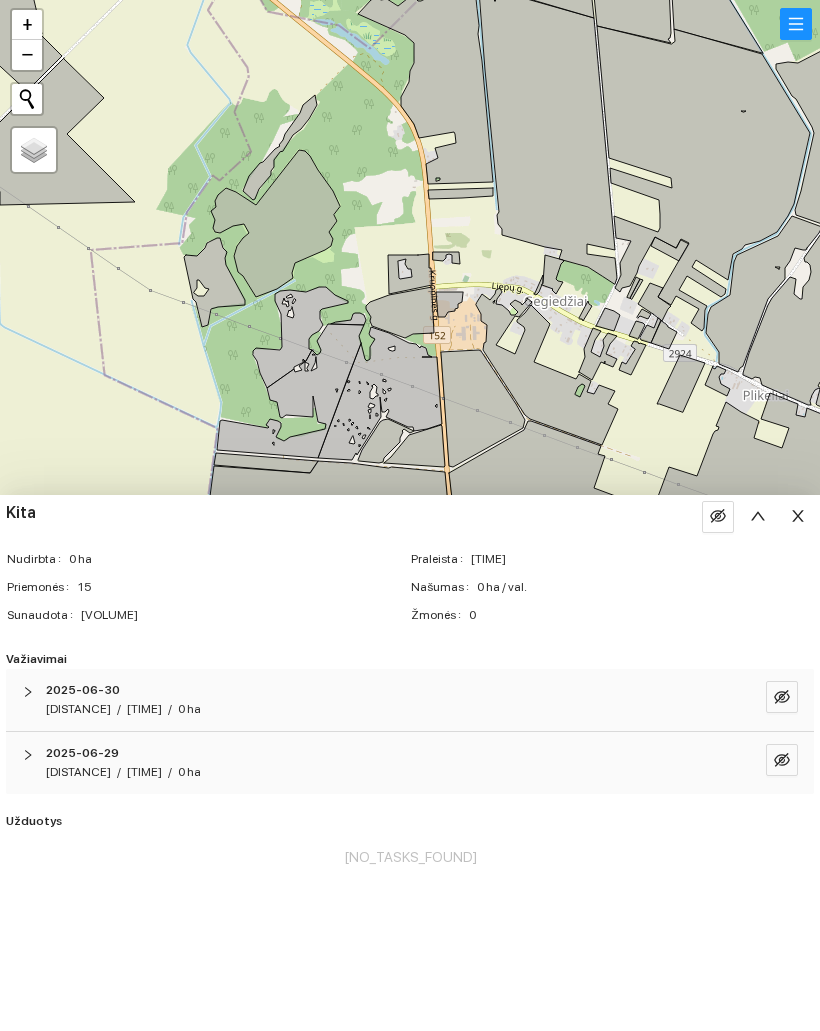 click on "[DISTANCE] / [TIME] / [AREA]" at bounding box center (382, 709) 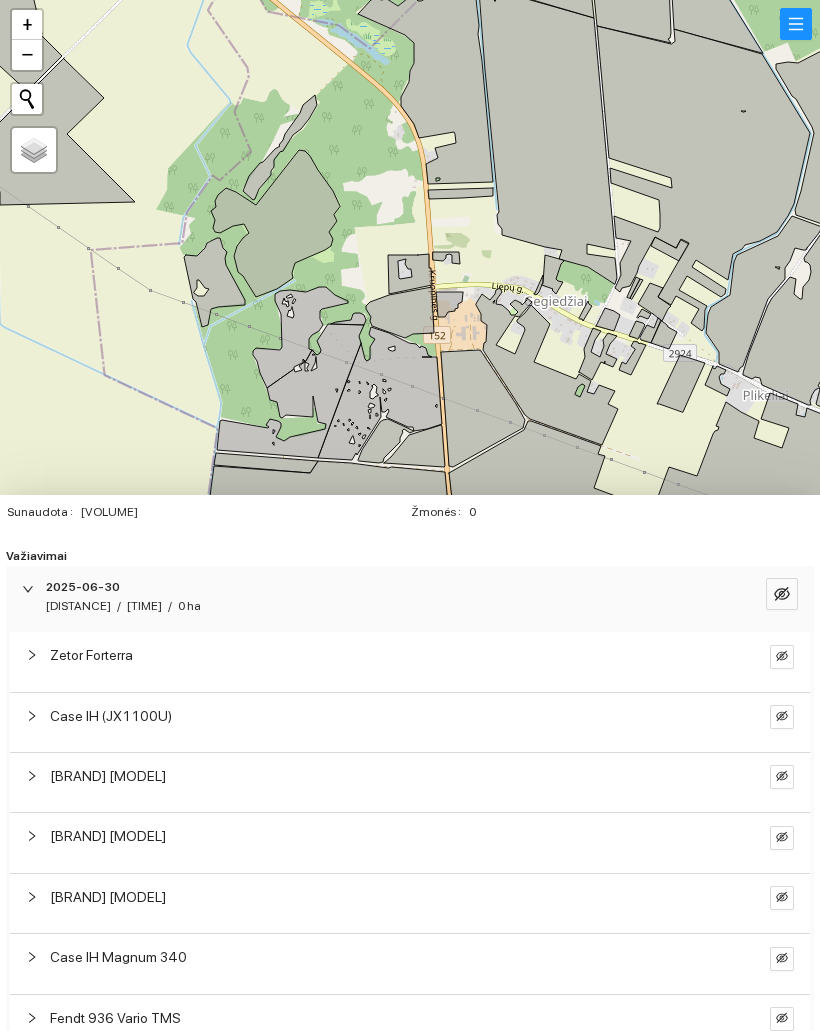 scroll, scrollTop: 104, scrollLeft: 0, axis: vertical 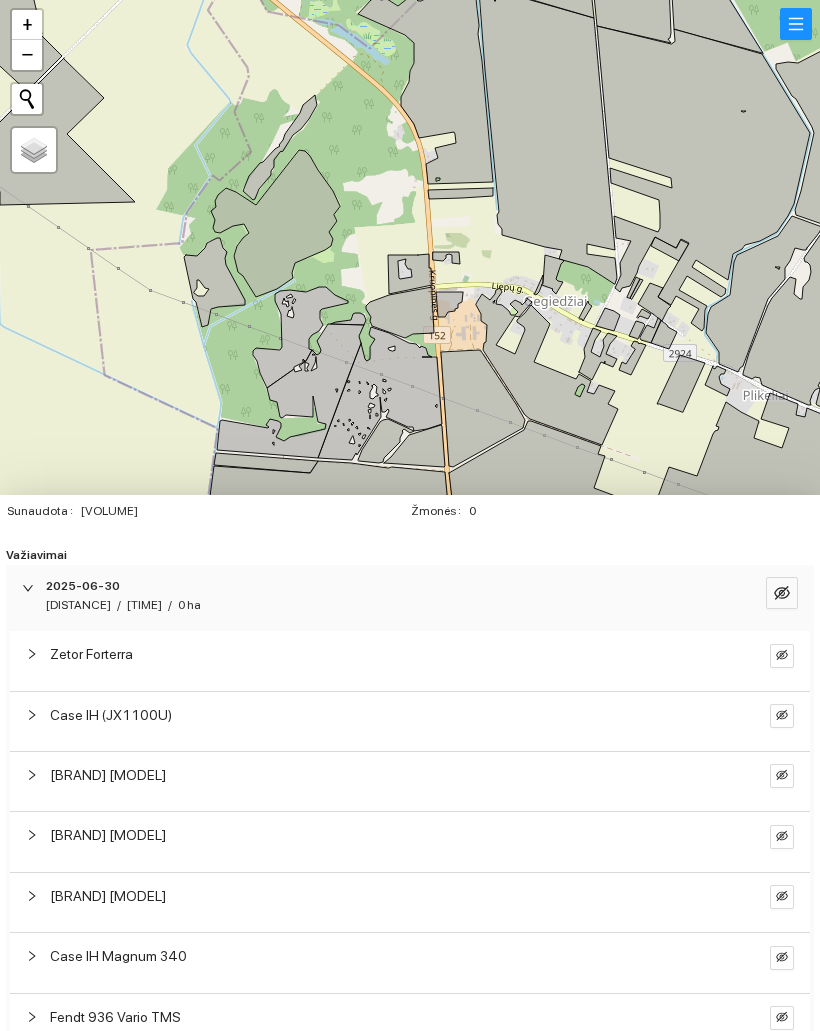 click at bounding box center [782, 654] 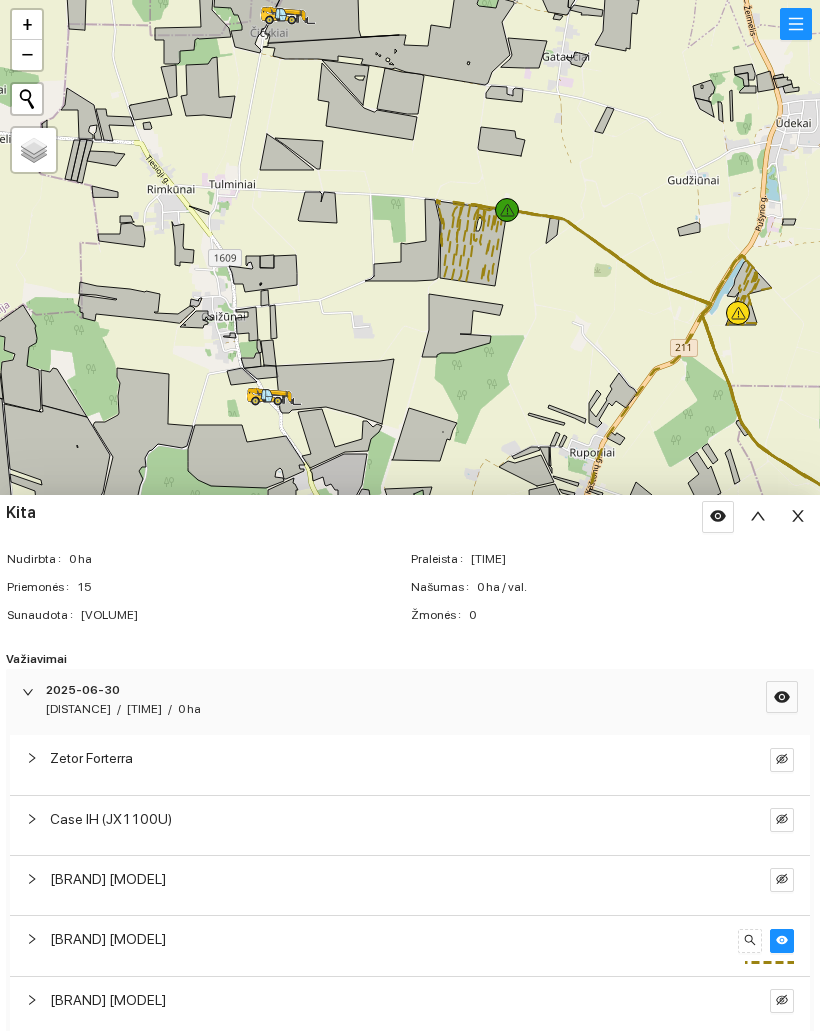 scroll, scrollTop: 0, scrollLeft: 0, axis: both 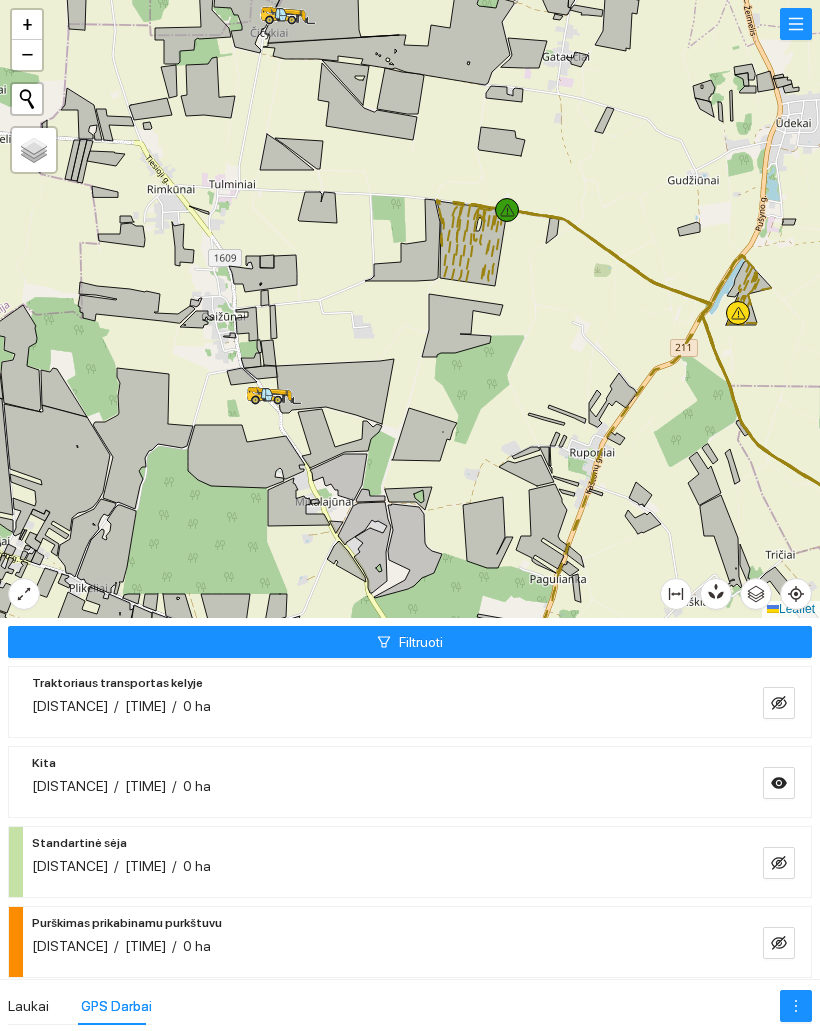 click on "Filtruoti" at bounding box center (410, 642) 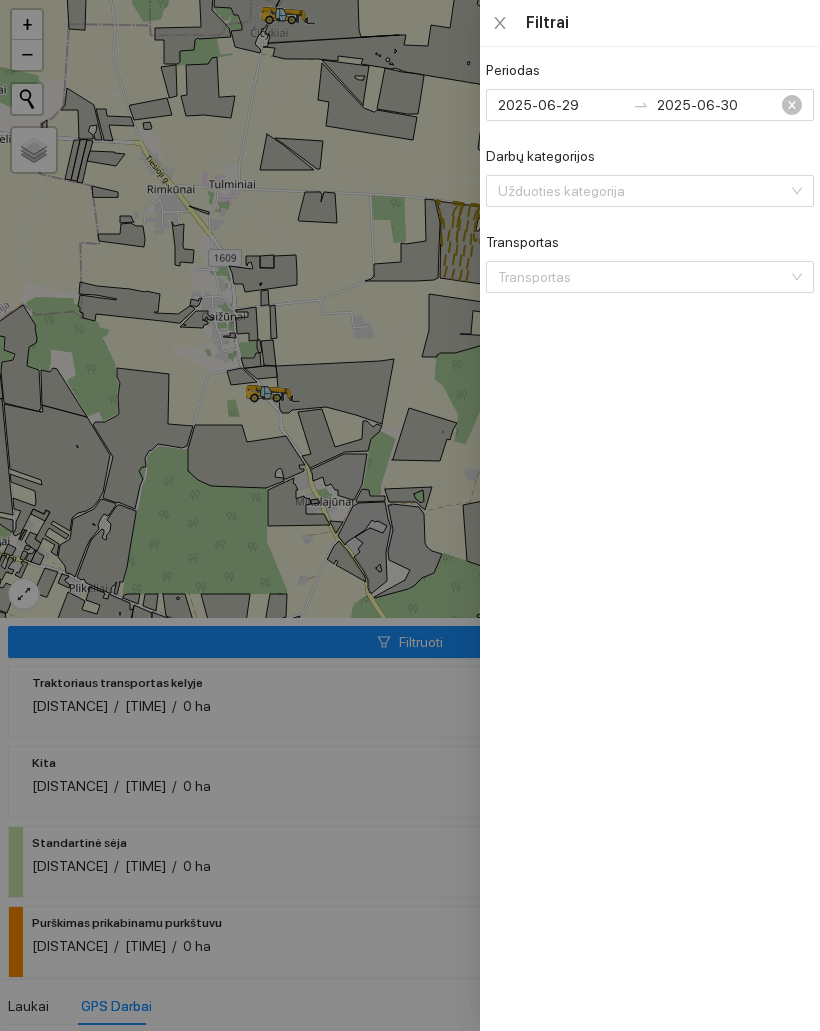 click on "2025-06-29" at bounding box center [561, 105] 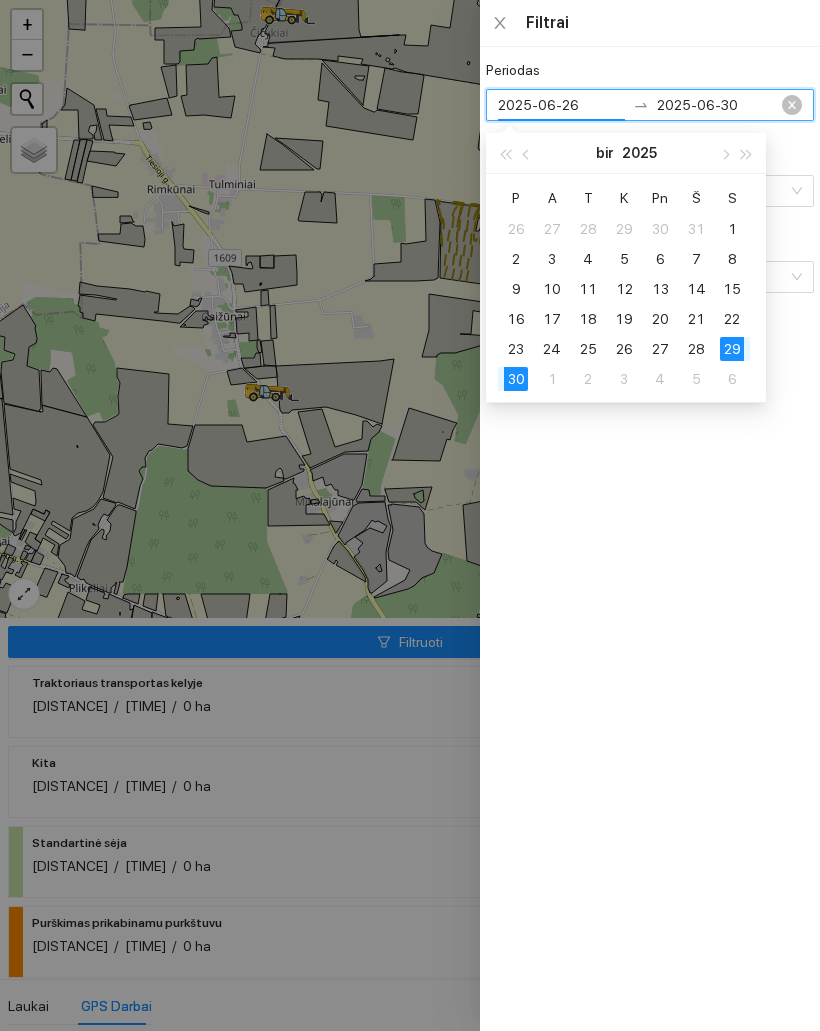 click on "26" at bounding box center (732, 229) 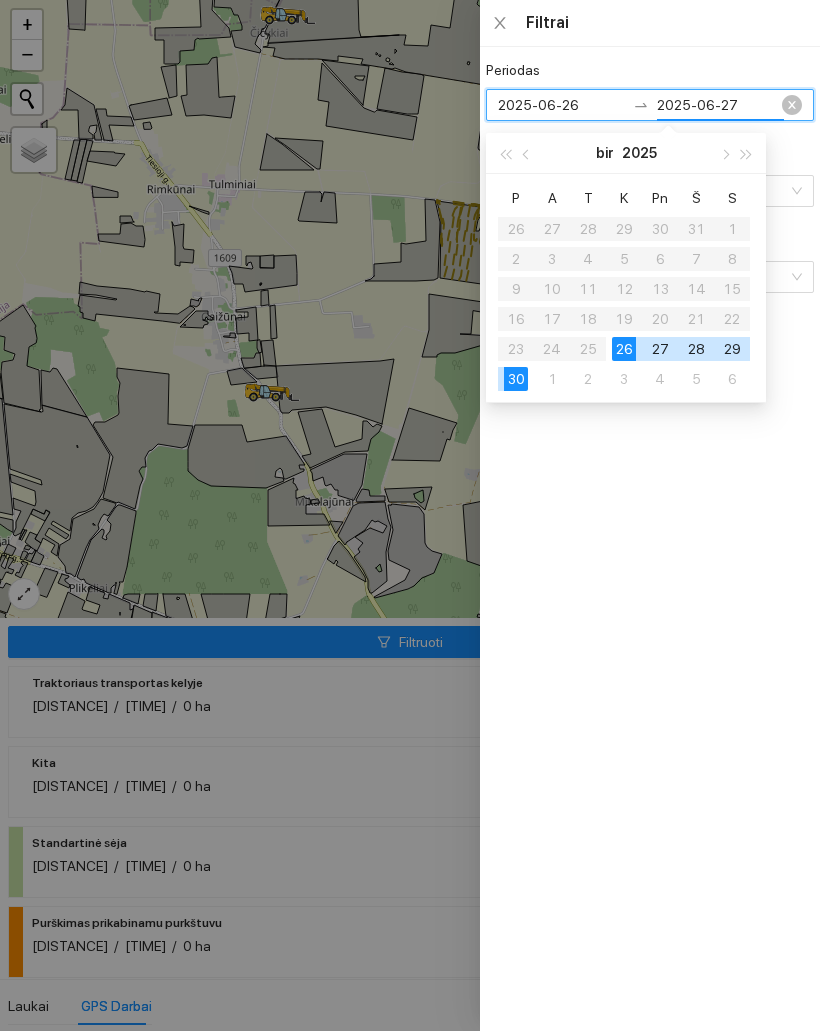 click on "27" at bounding box center [660, 349] 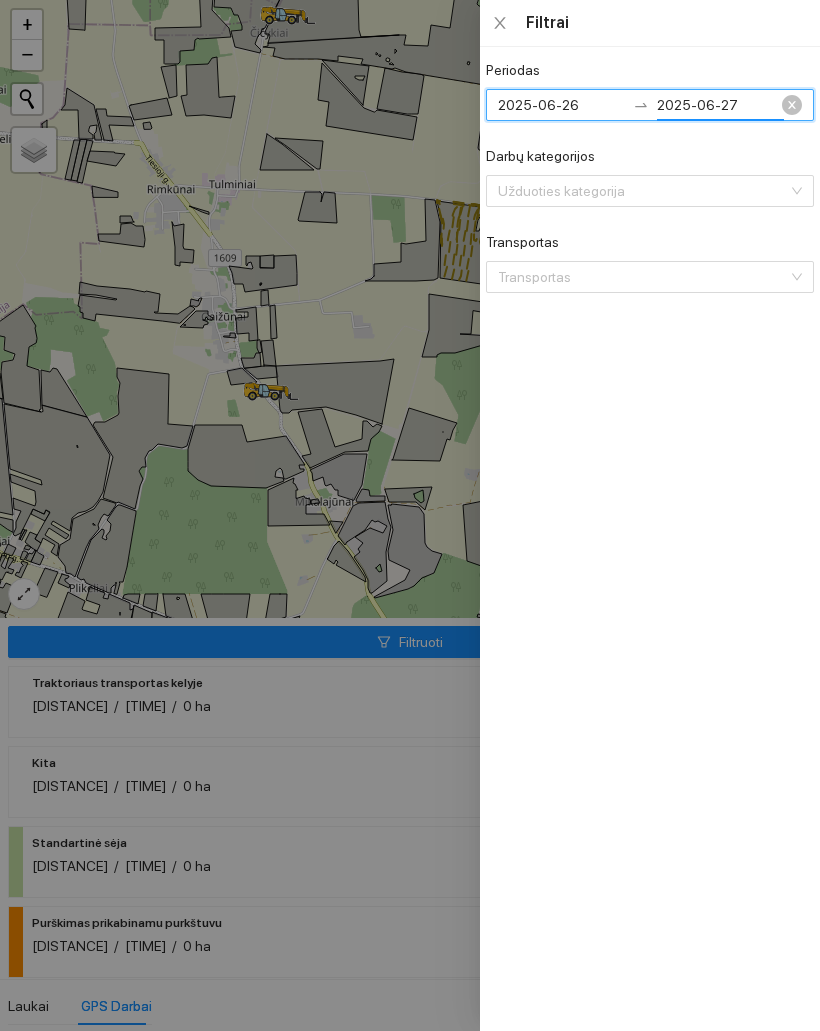 click at bounding box center [410, 515] 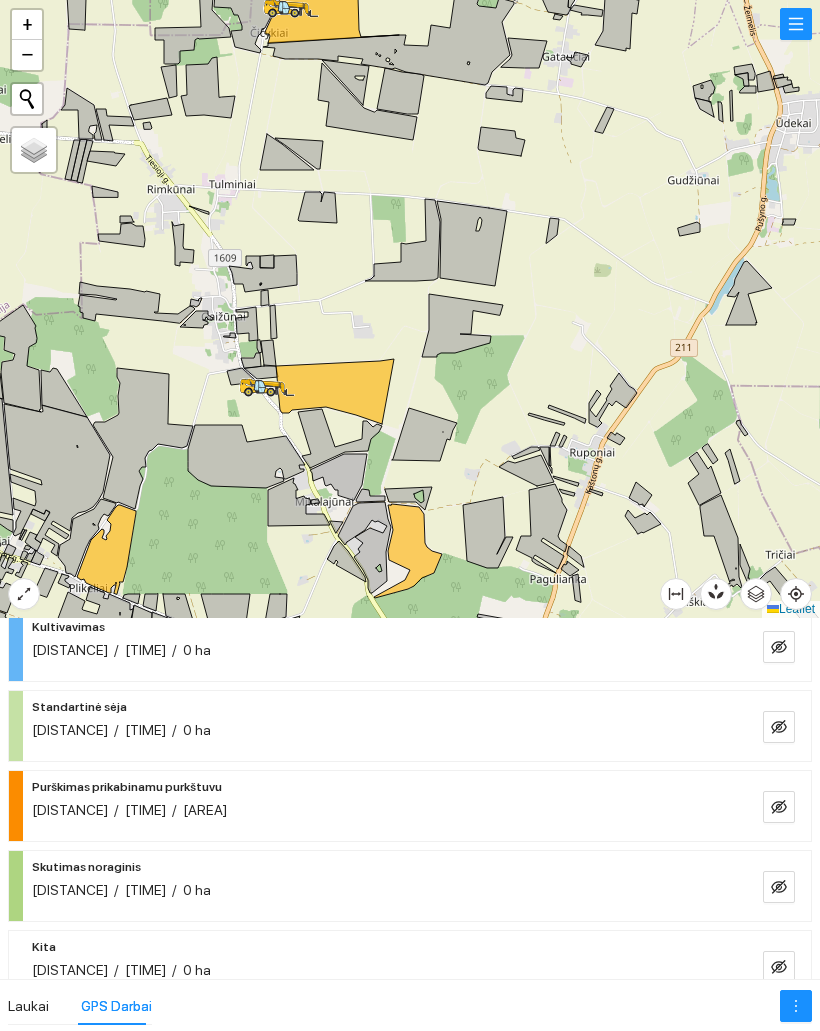scroll, scrollTop: 226, scrollLeft: 0, axis: vertical 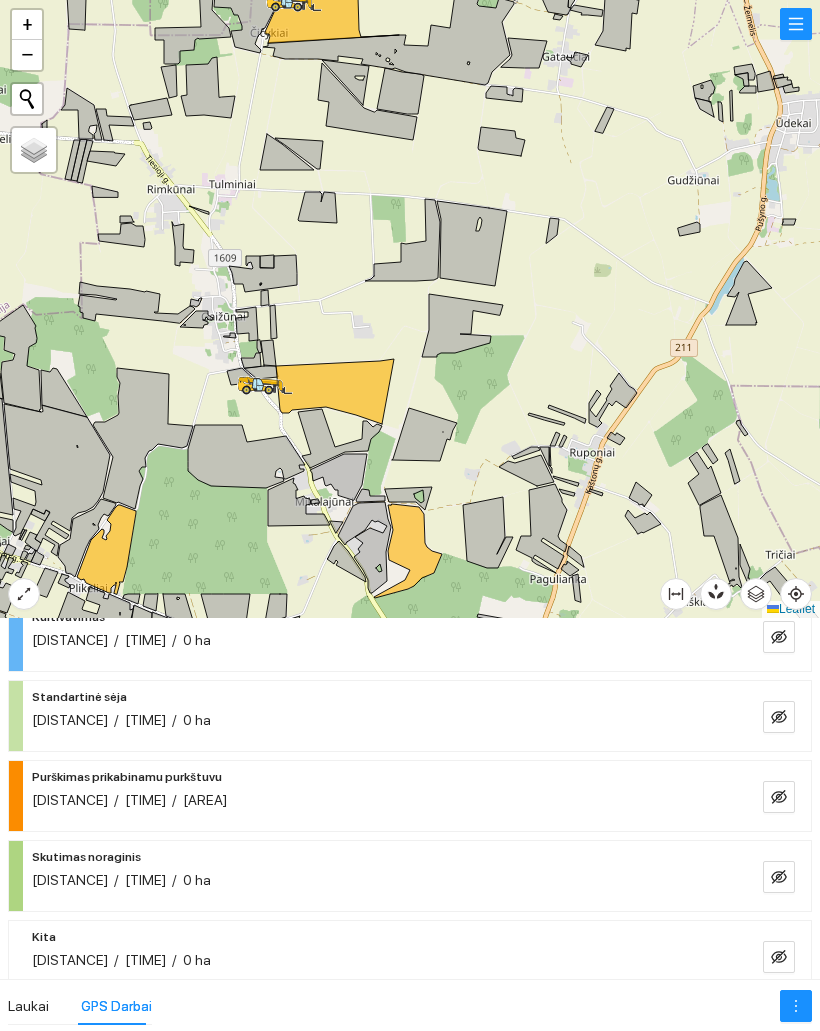 click at bounding box center (779, 877) 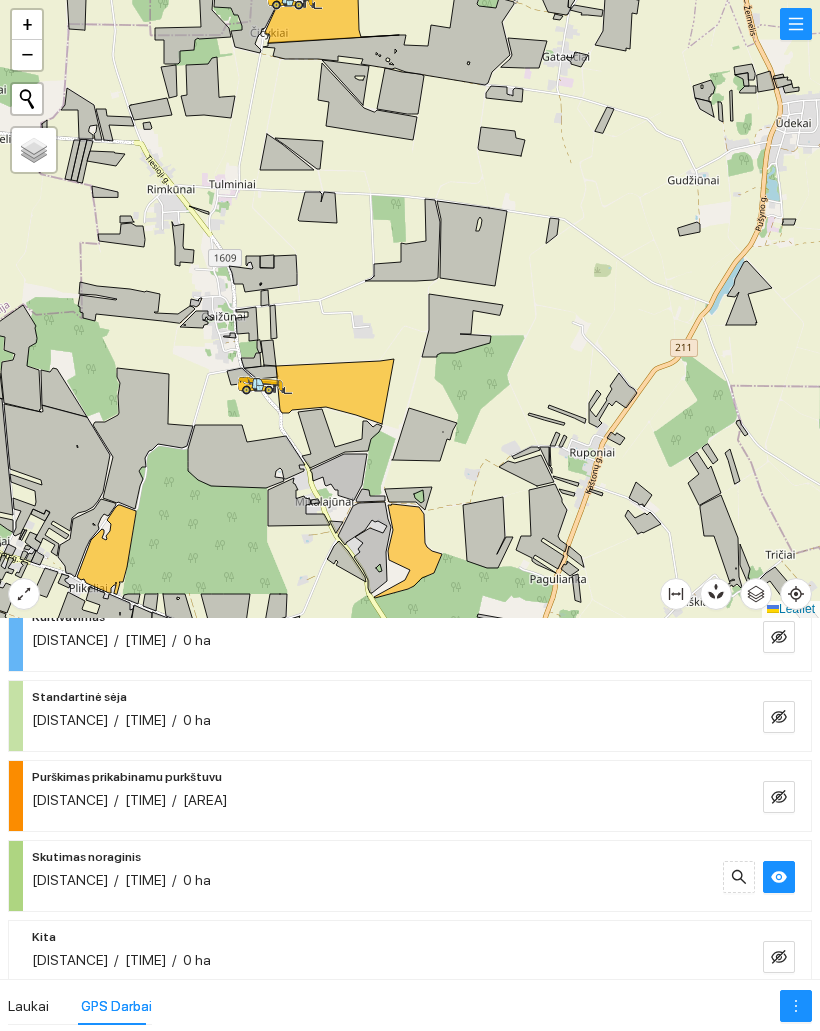 click at bounding box center [779, 877] 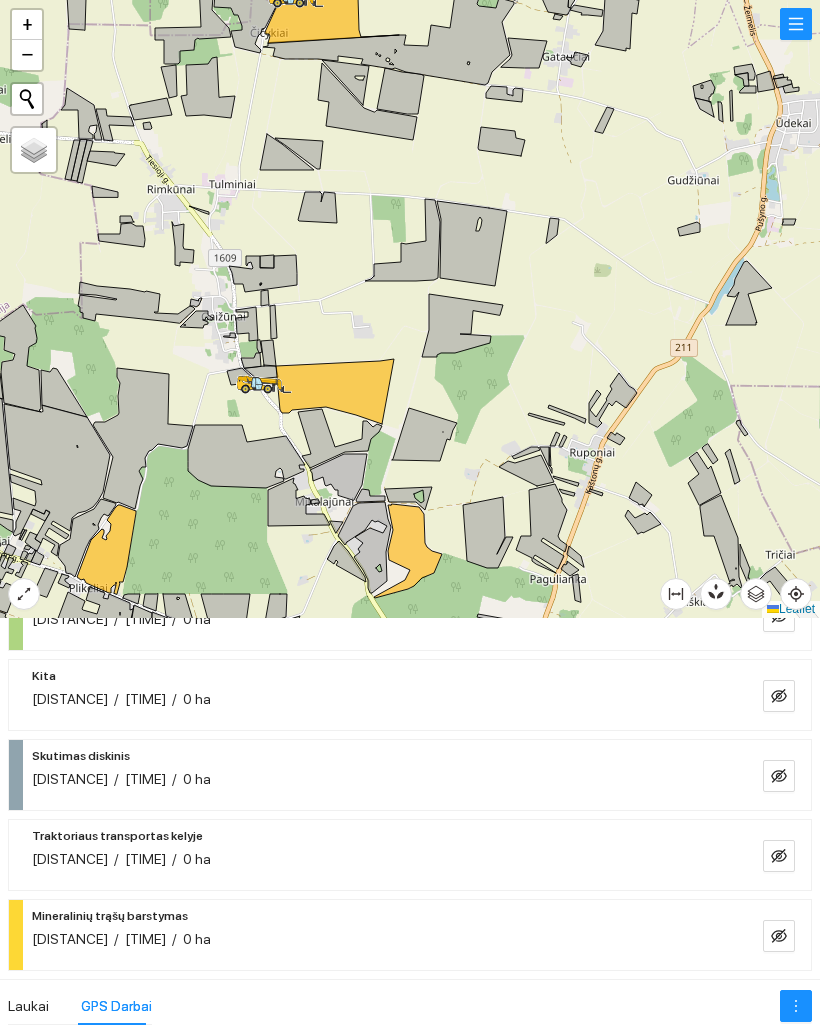 scroll, scrollTop: 501, scrollLeft: 0, axis: vertical 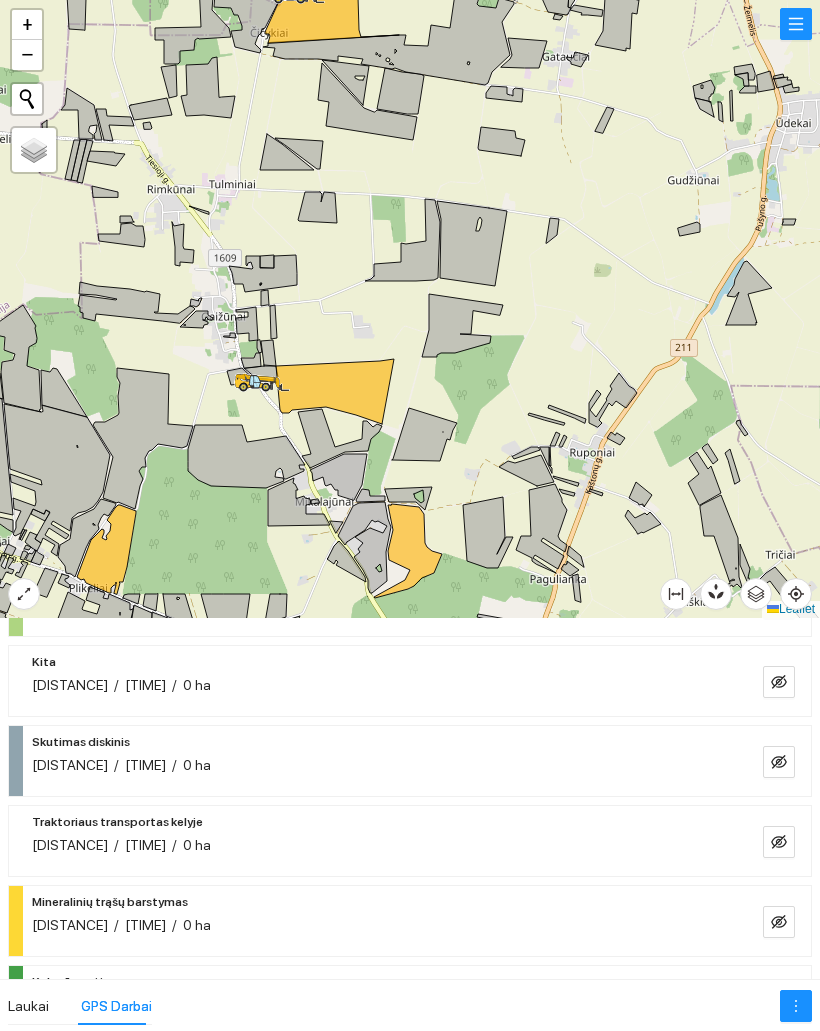 click at bounding box center (779, 763) 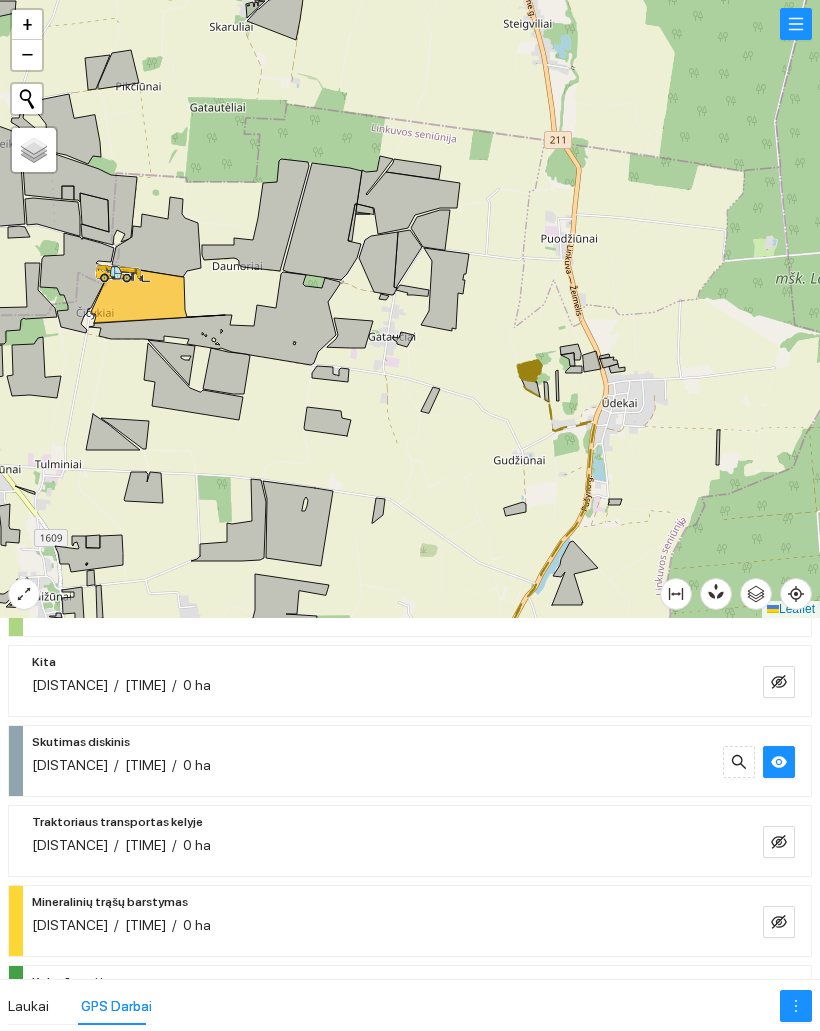 click on "[ACTIVITY] [DISTANCE] / [TIME] / [AREA]" at bounding box center (377, 753) 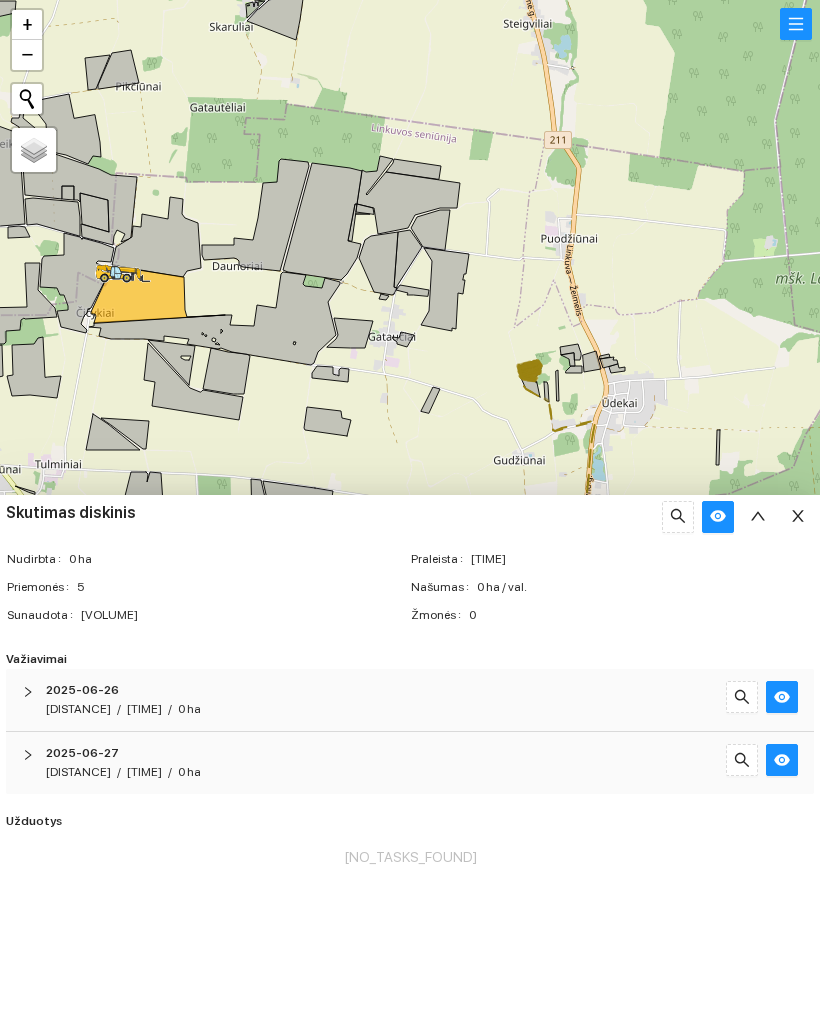 click on "[DISTANCE] / [TIME] / [AREA]" at bounding box center (382, 709) 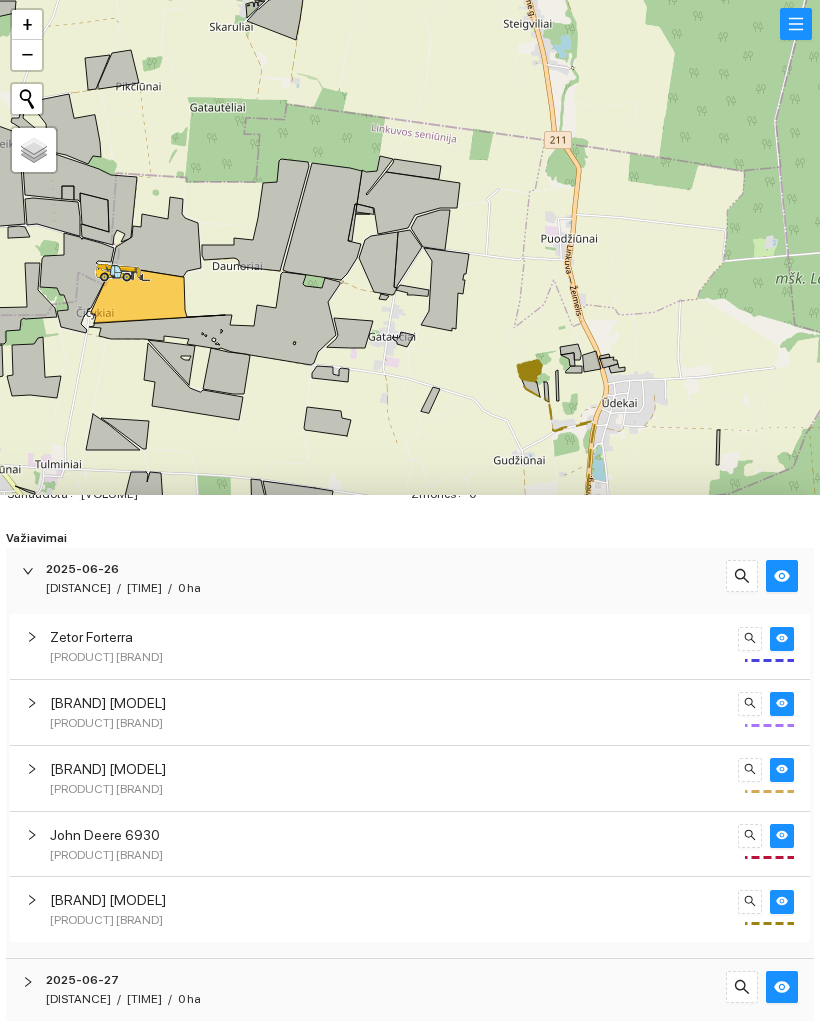scroll, scrollTop: 124, scrollLeft: 0, axis: vertical 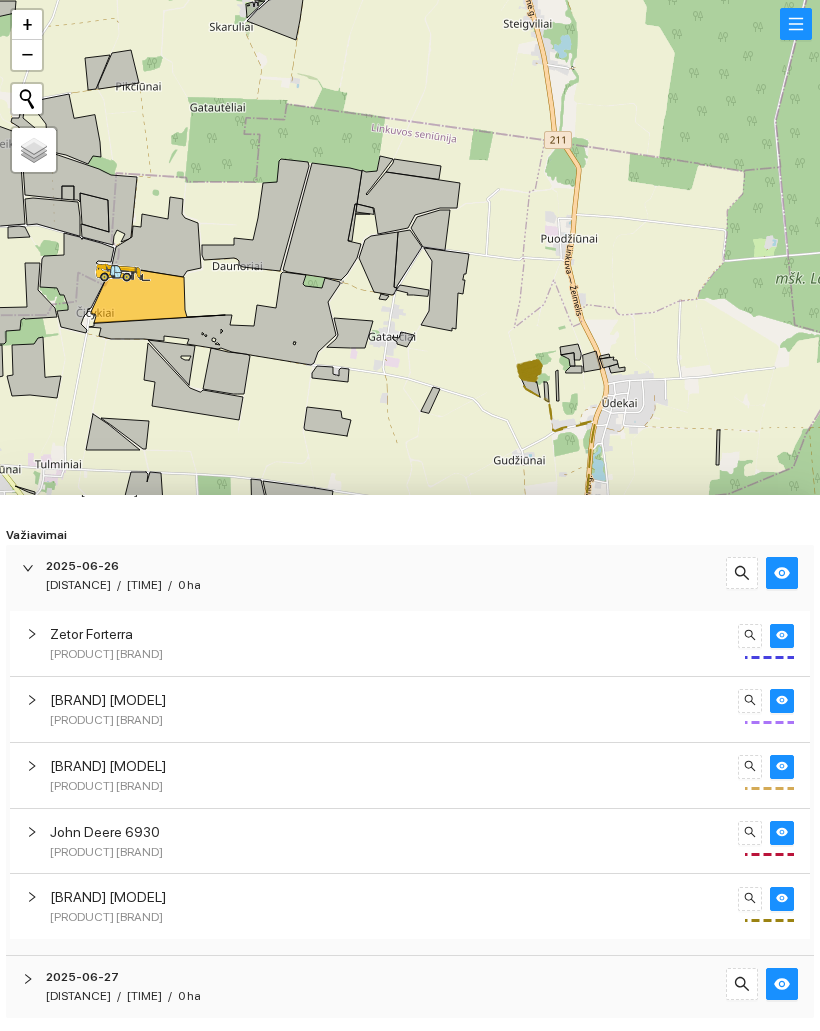 click at bounding box center (782, 636) 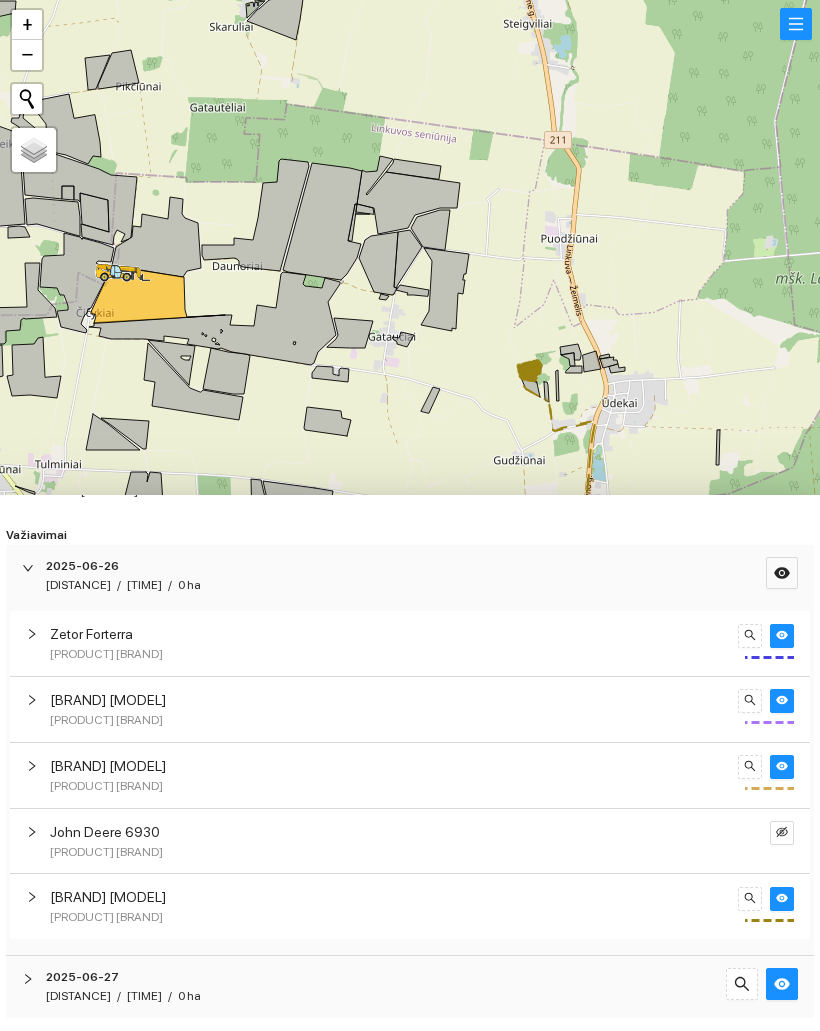 click at bounding box center [782, 635] 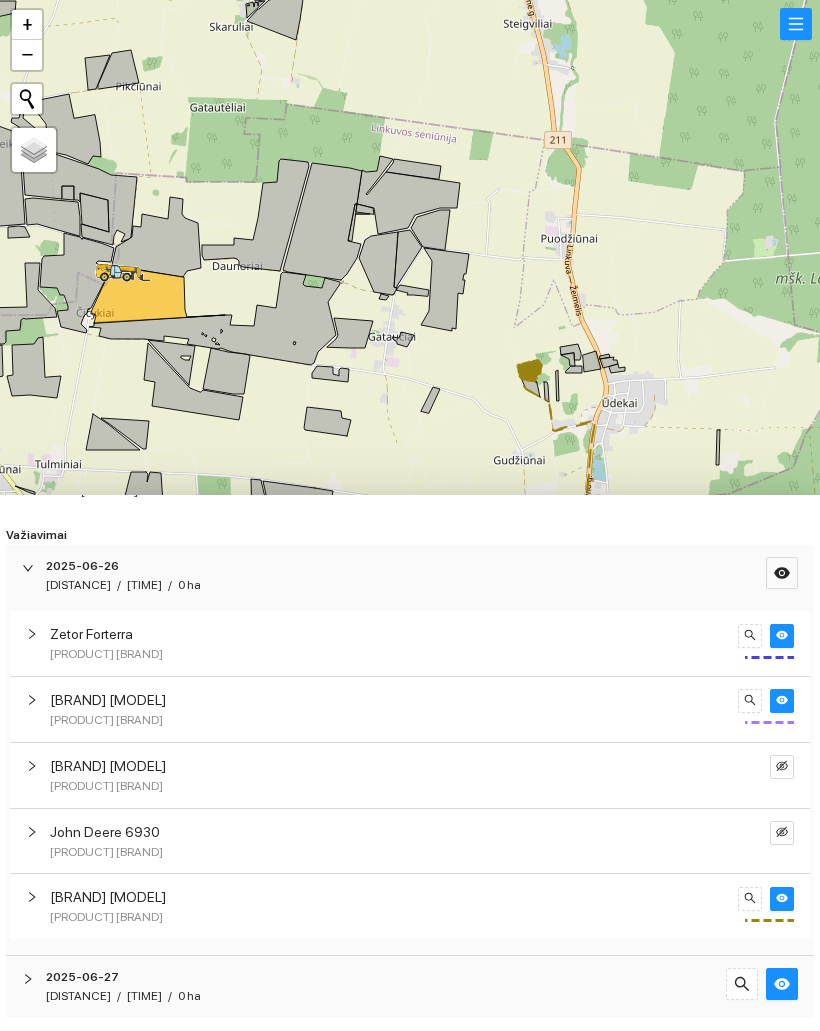 click at bounding box center [782, 636] 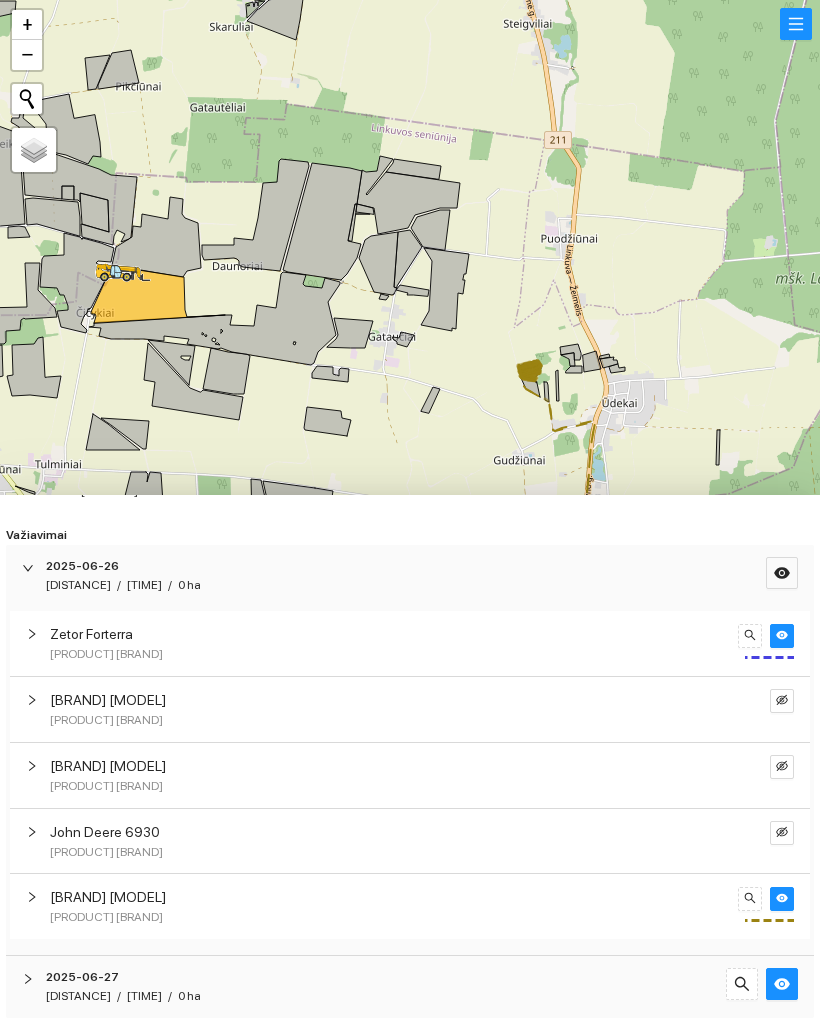 click at bounding box center (782, 634) 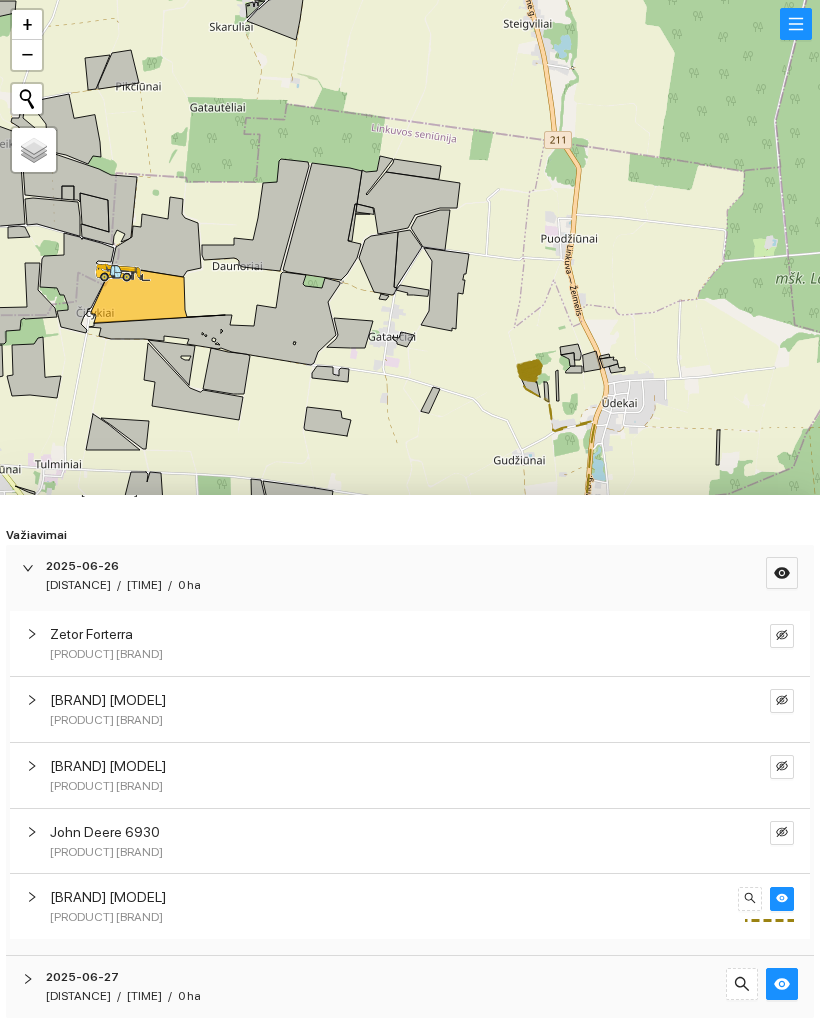 scroll, scrollTop: 160, scrollLeft: 0, axis: vertical 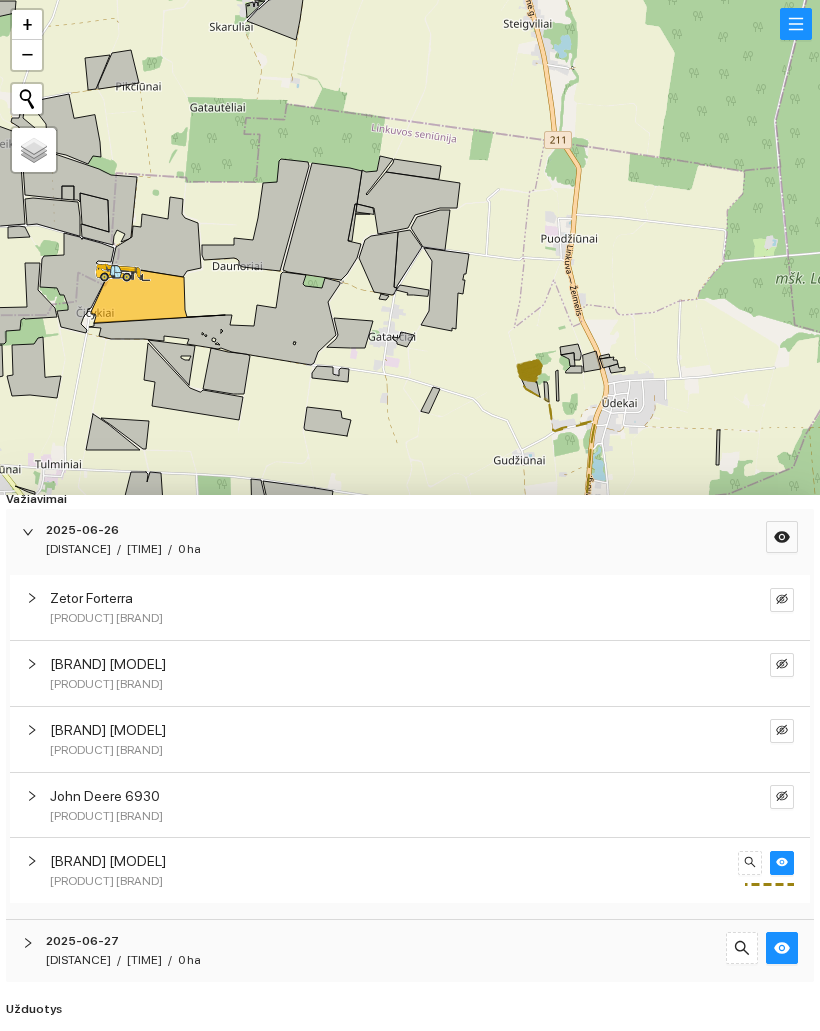 click on "2025-06-27" at bounding box center [382, 530] 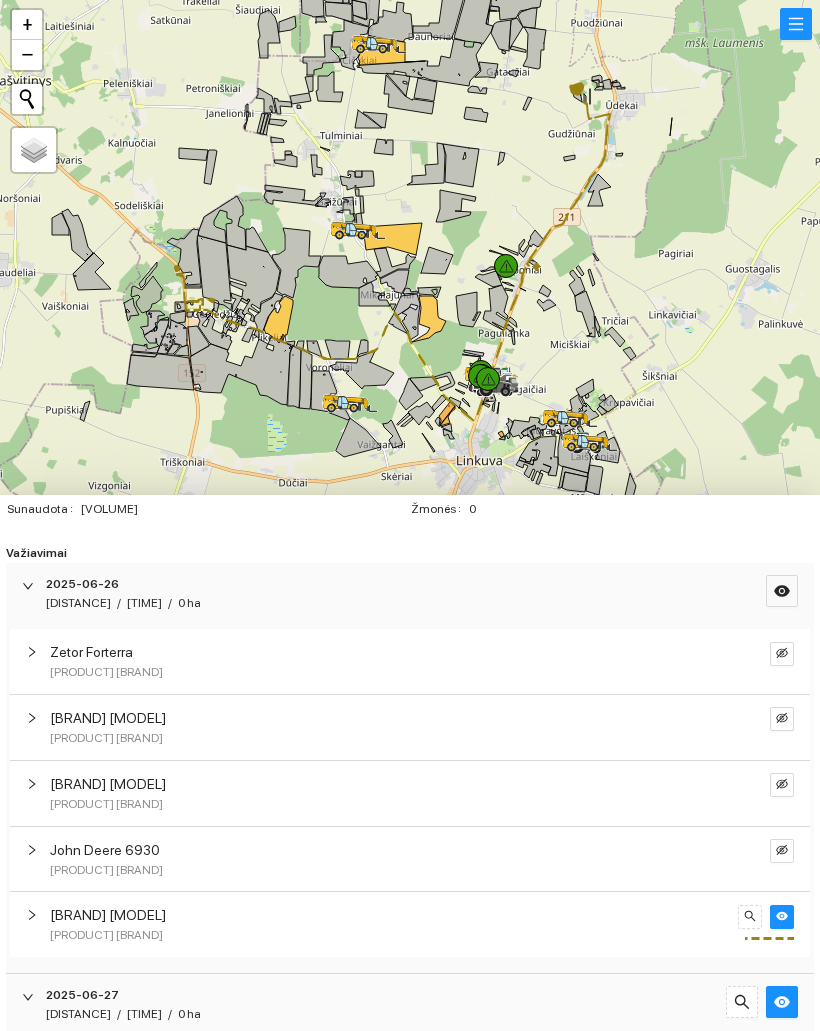 scroll, scrollTop: 107, scrollLeft: 0, axis: vertical 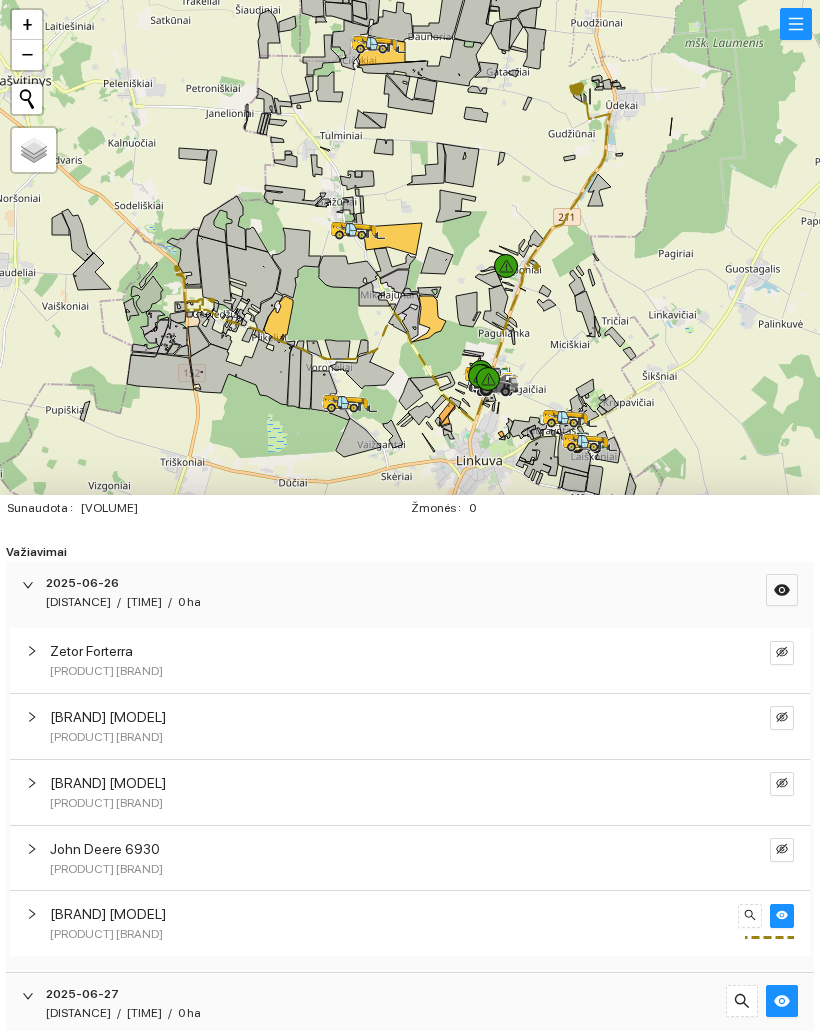click on "[PRODUCT] [BRAND]" at bounding box center (106, 671) 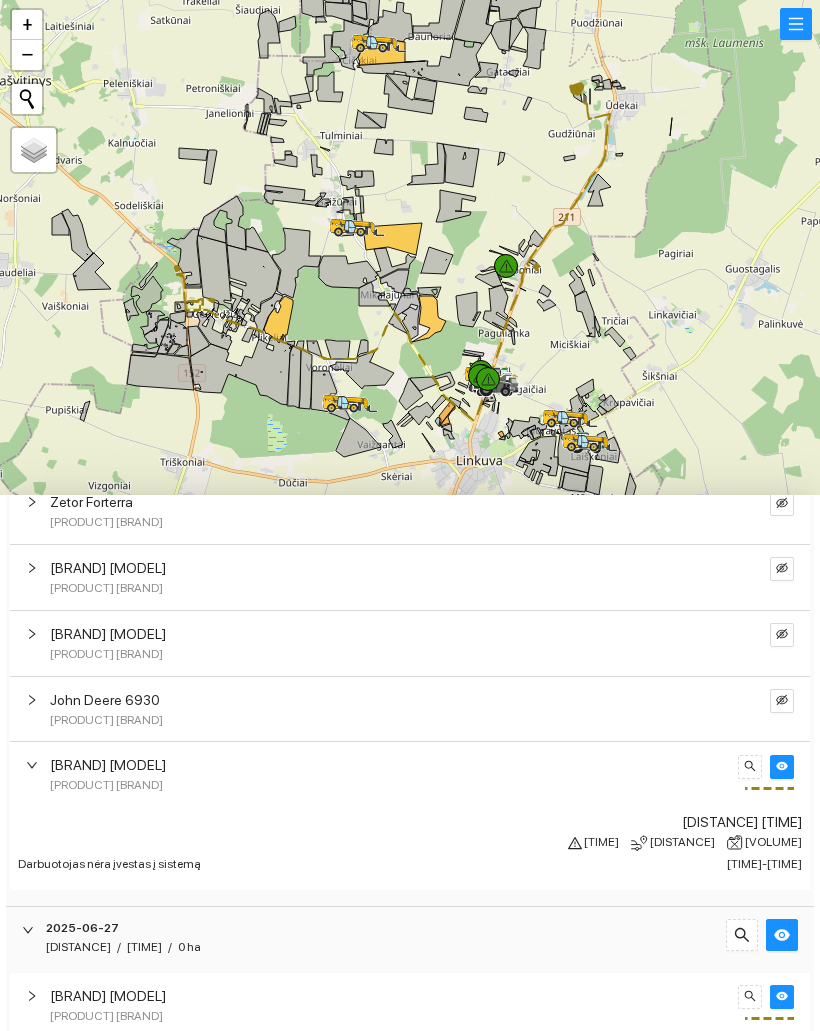scroll, scrollTop: 319, scrollLeft: 0, axis: vertical 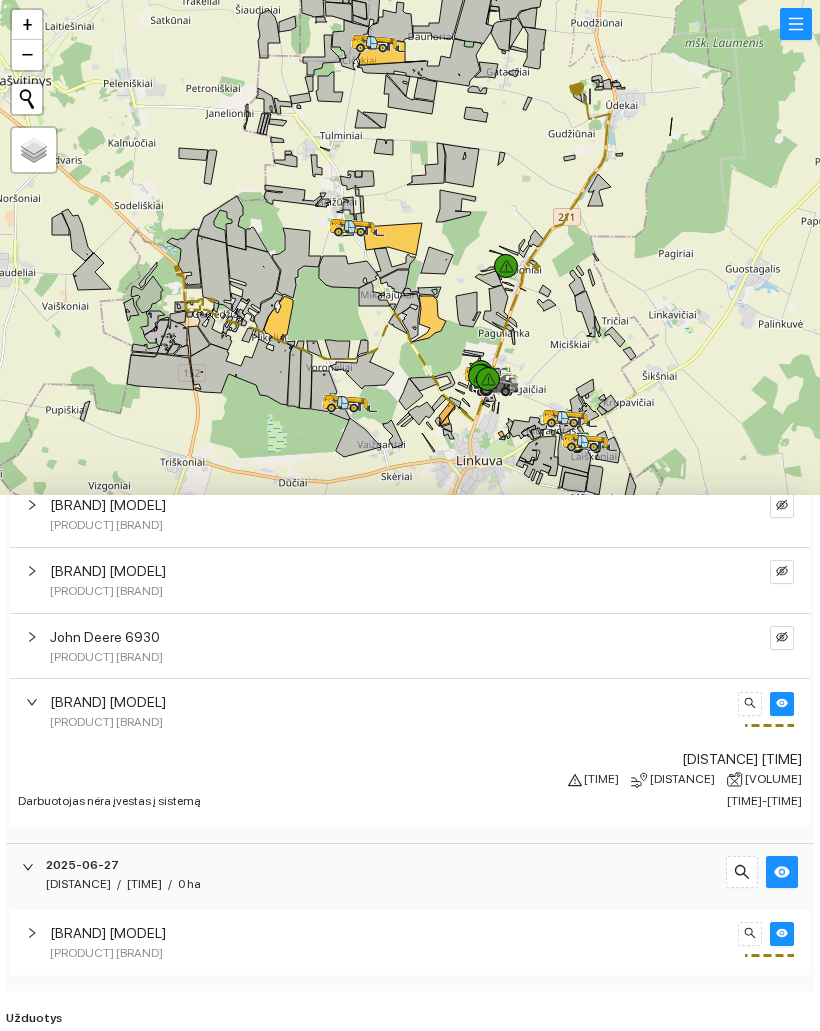 click on "[BRAND] [MODEL]" at bounding box center (390, 439) 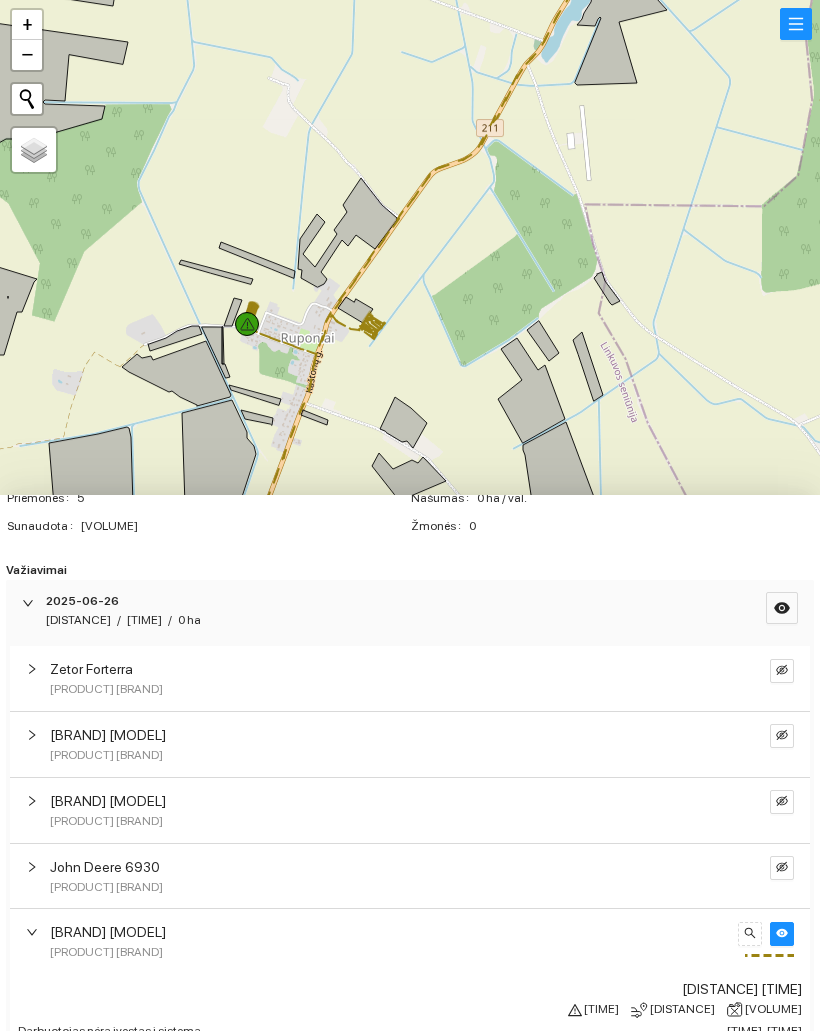 scroll, scrollTop: 99, scrollLeft: 0, axis: vertical 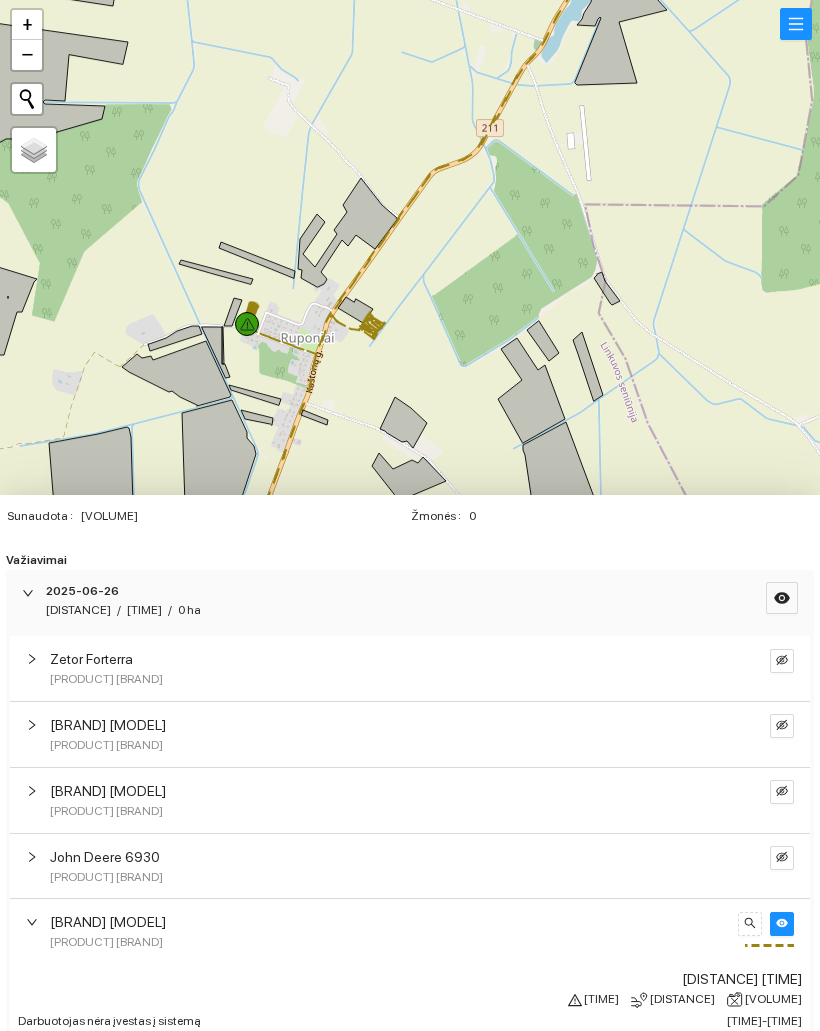 click on "[PRODUCT] [BRAND]" at bounding box center [390, 942] 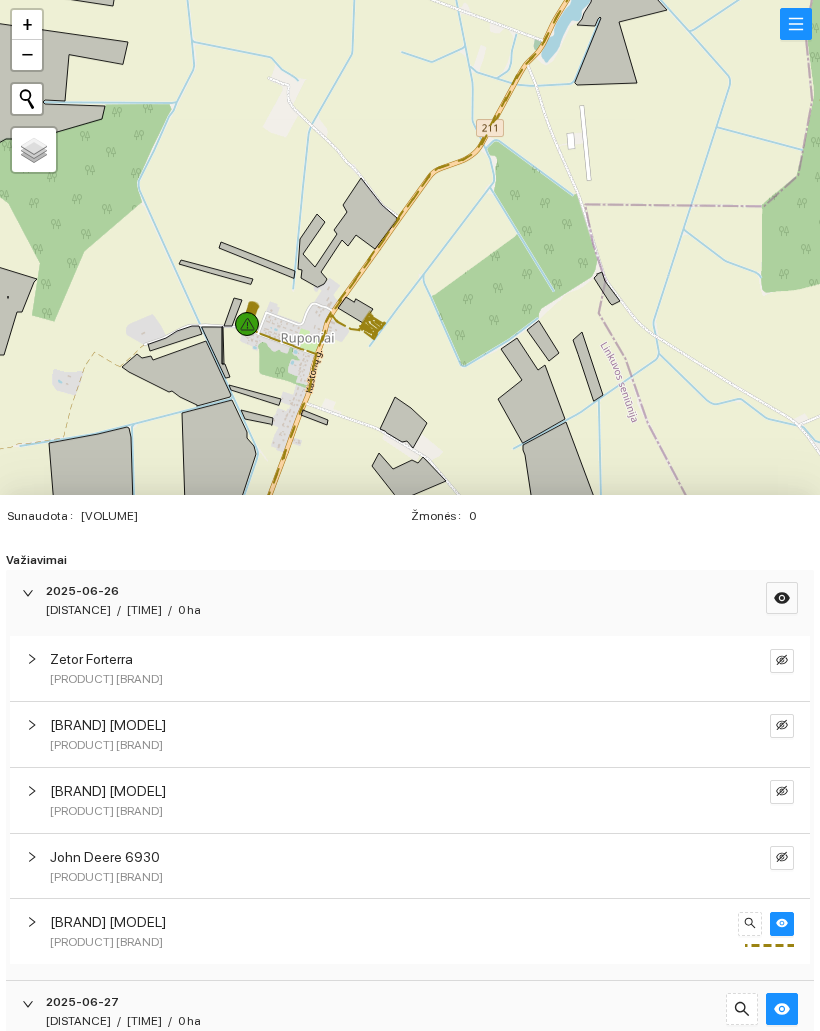 click on "[PRODUCT] [BRAND]" at bounding box center [390, 679] 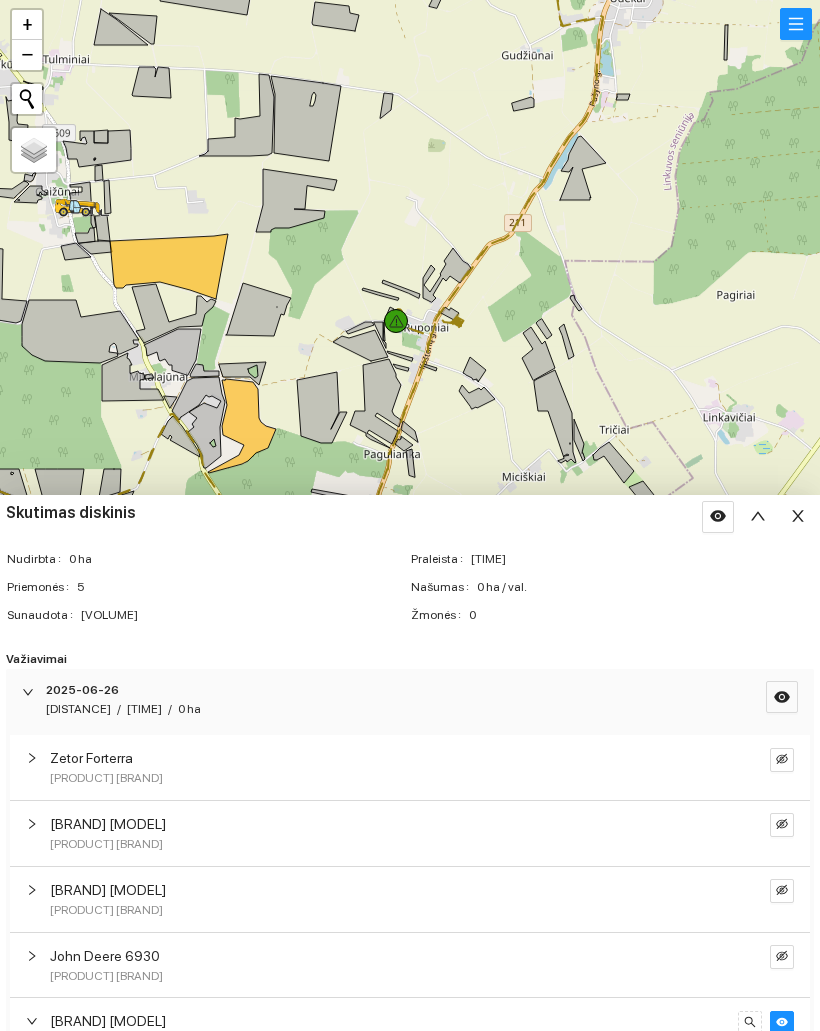 scroll, scrollTop: 0, scrollLeft: 0, axis: both 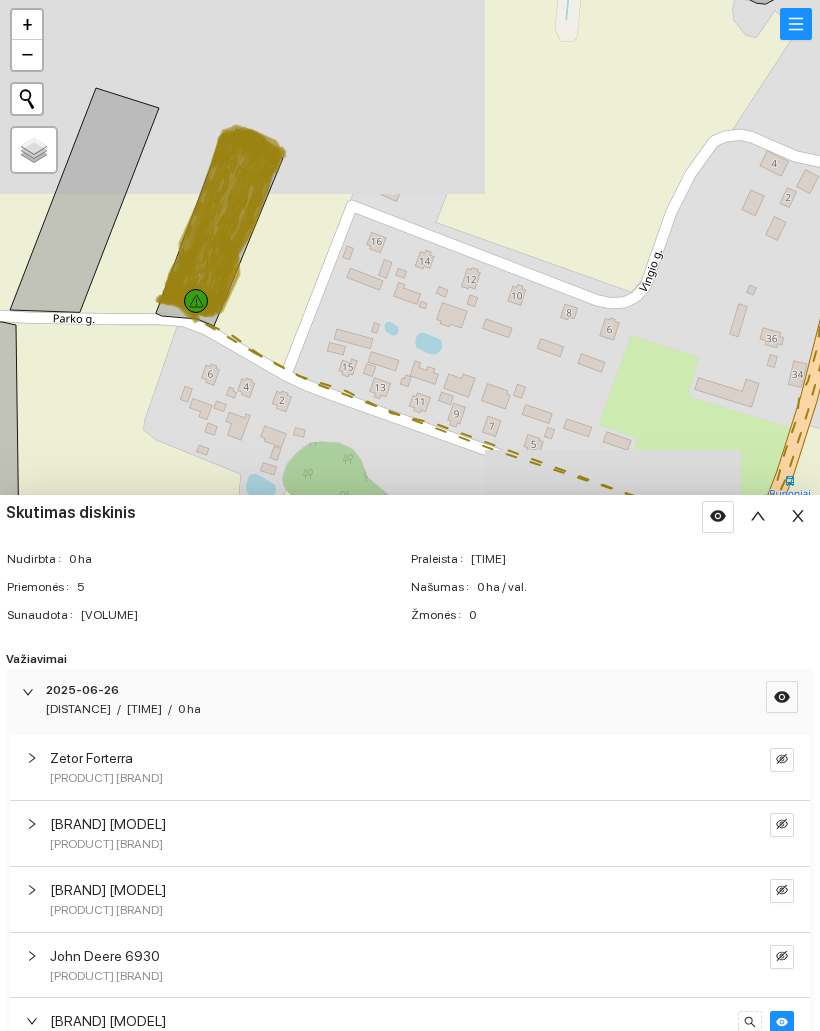 click at bounding box center [221, 233] 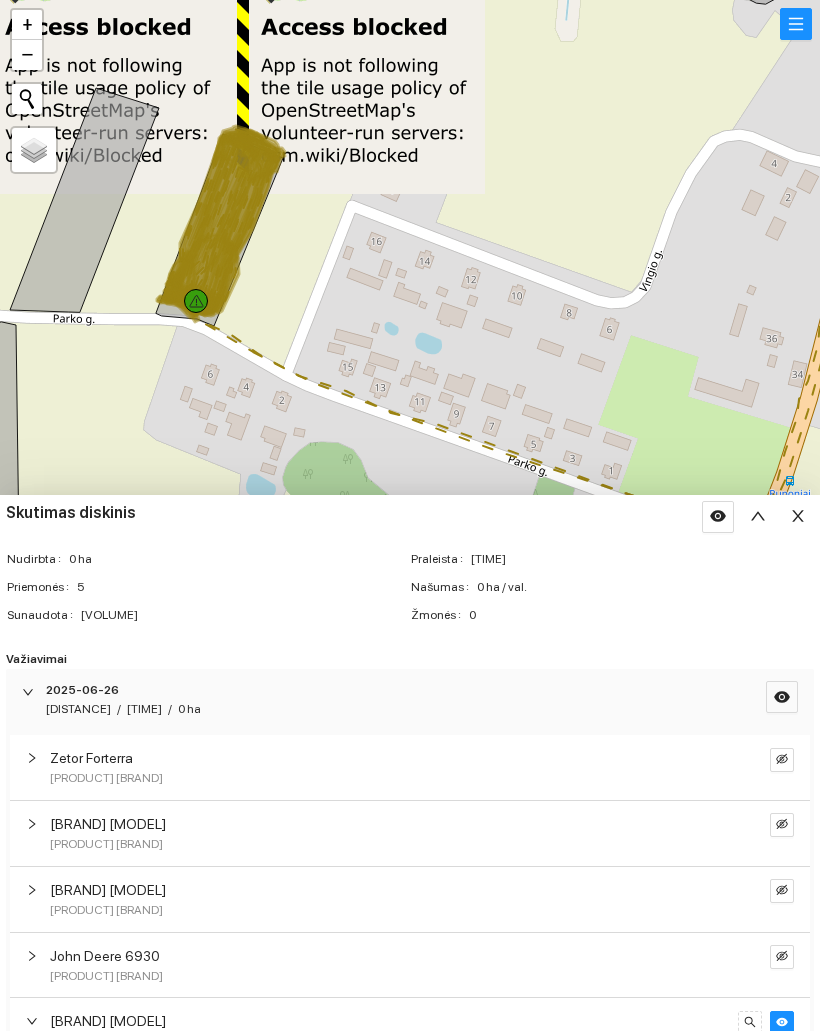 click at bounding box center (782, 1022) 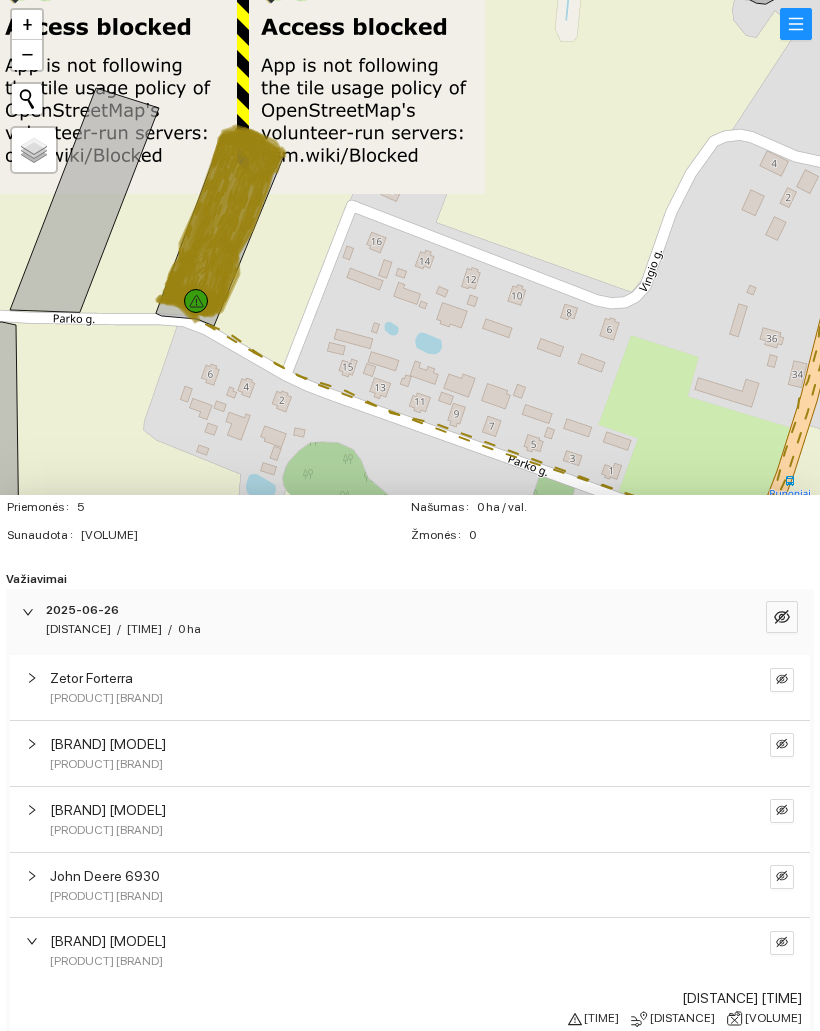 scroll, scrollTop: 85, scrollLeft: 0, axis: vertical 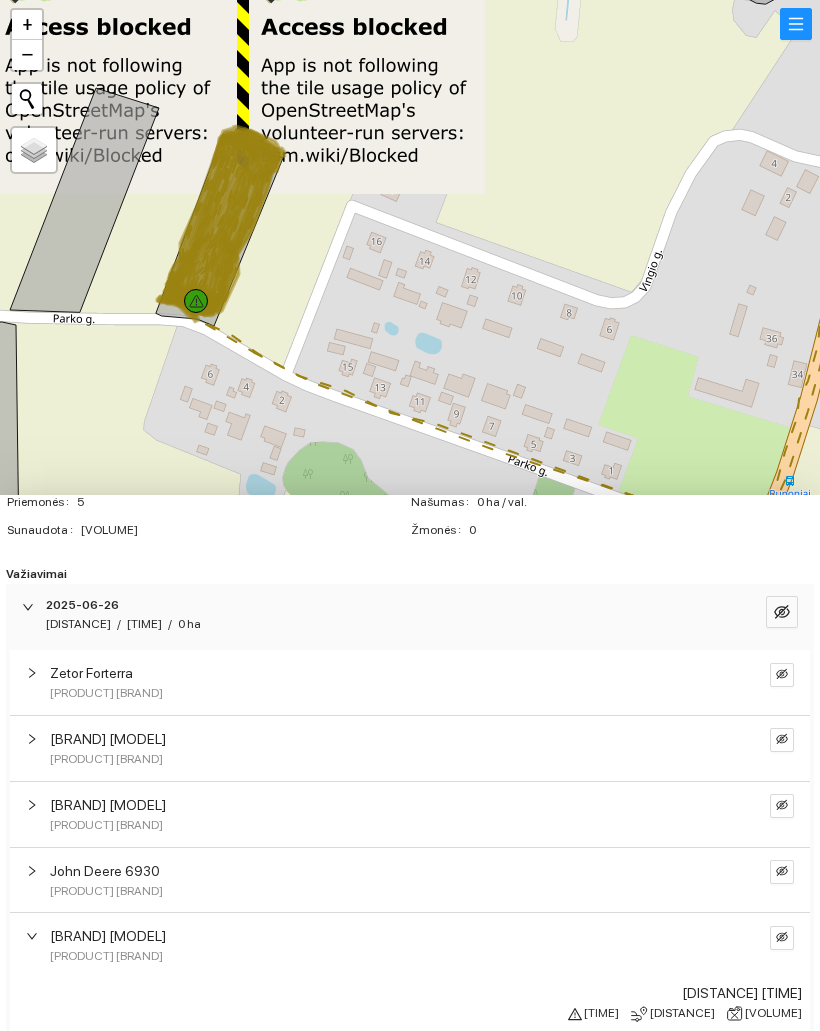 click at bounding box center [782, 938] 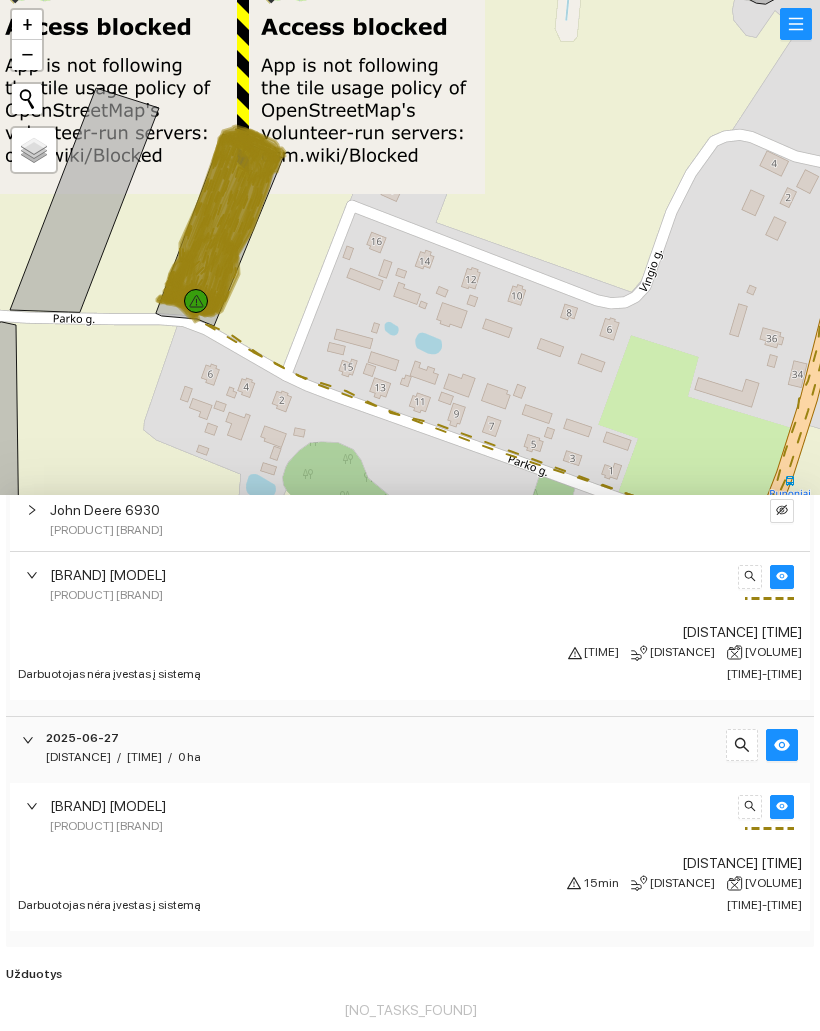 scroll, scrollTop: 445, scrollLeft: 0, axis: vertical 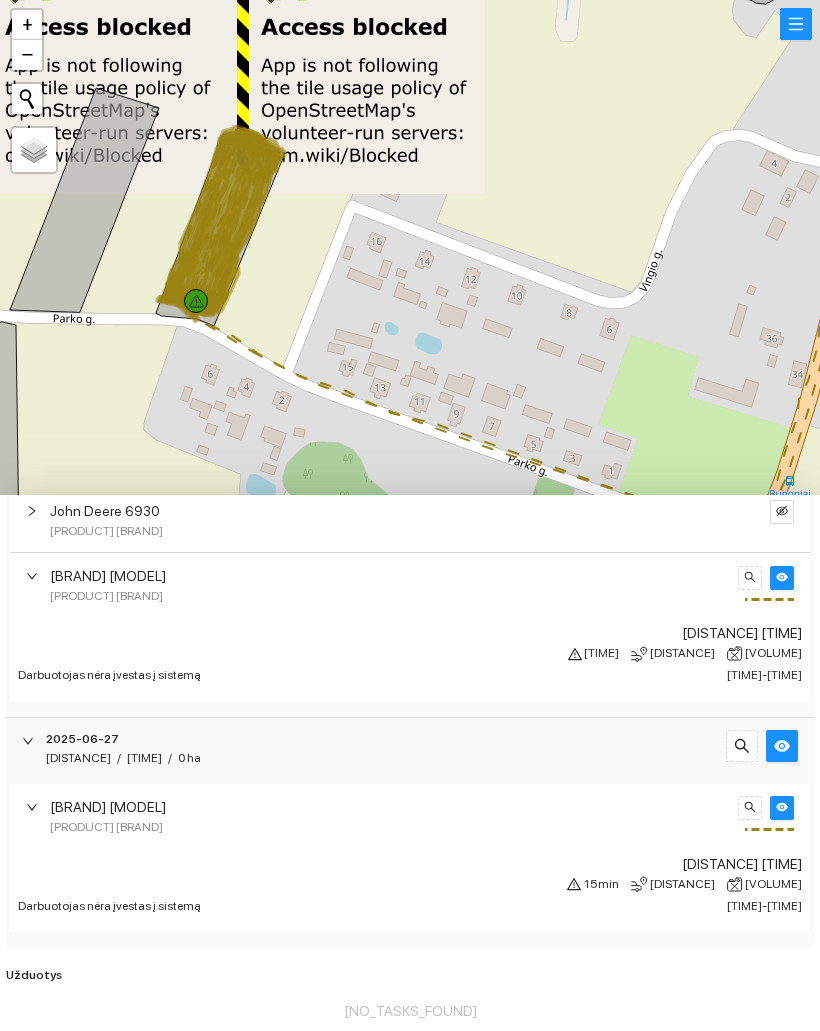 click at bounding box center (782, 577) 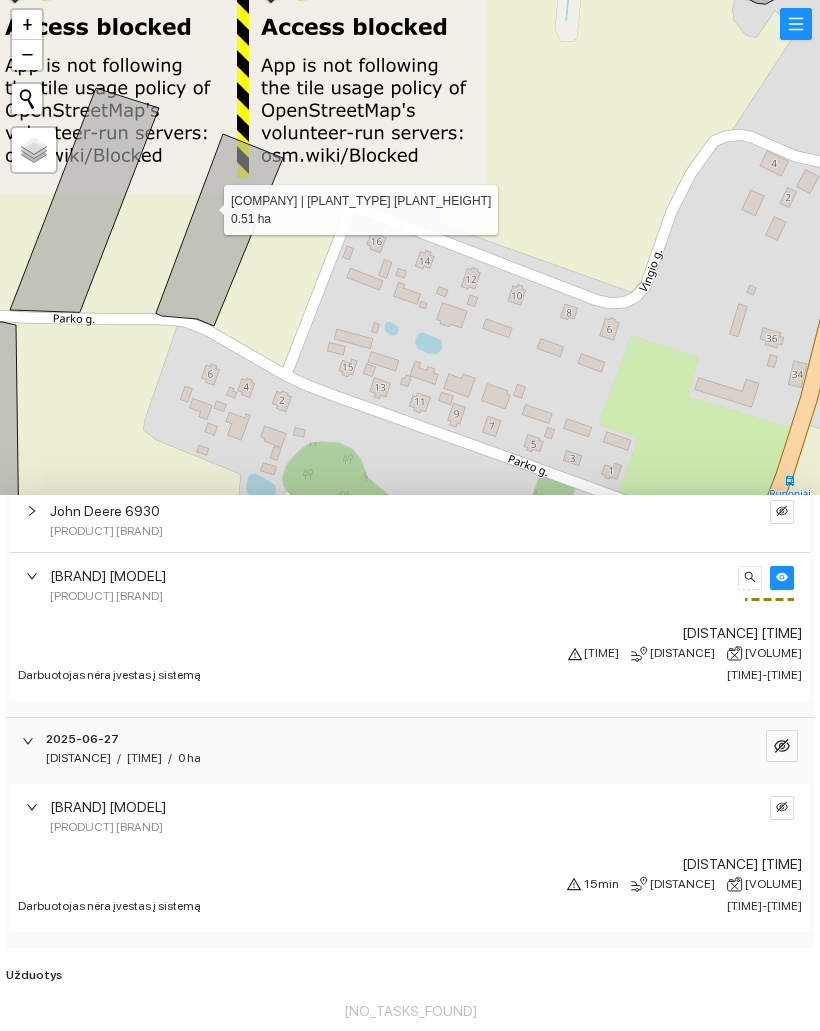 click at bounding box center (782, 808) 